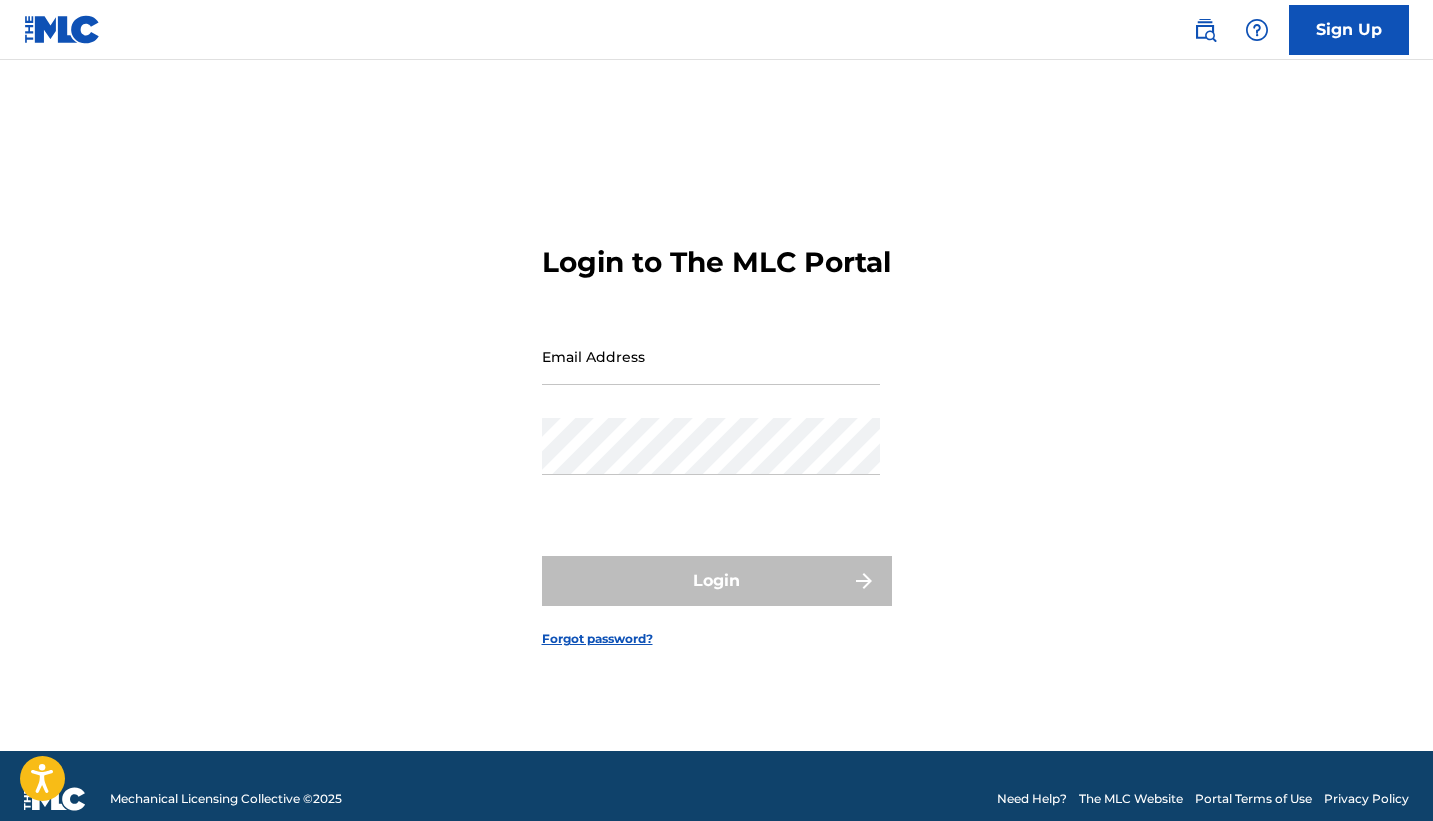 scroll, scrollTop: 0, scrollLeft: 0, axis: both 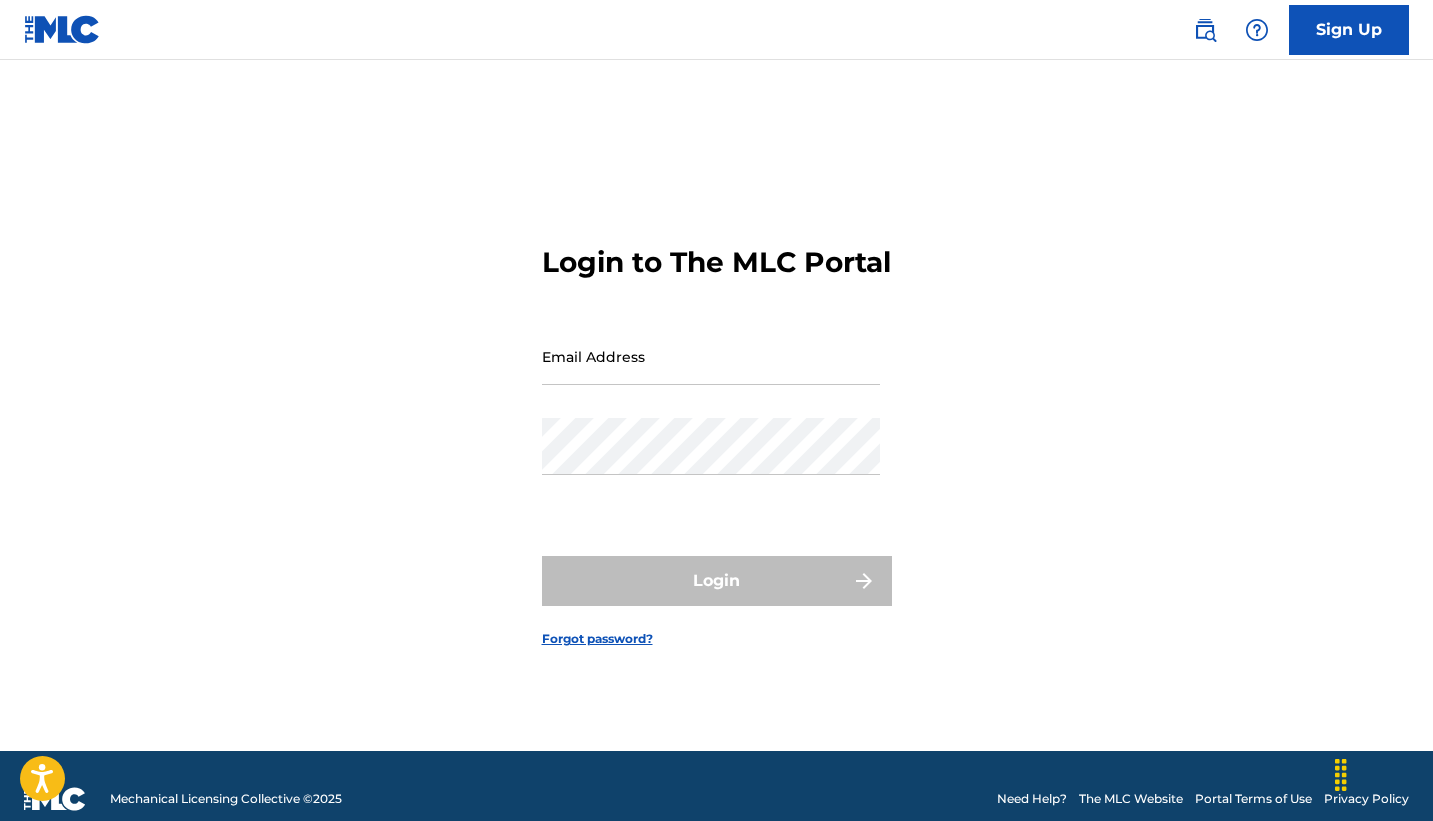 click on "Email Address" at bounding box center [711, 373] 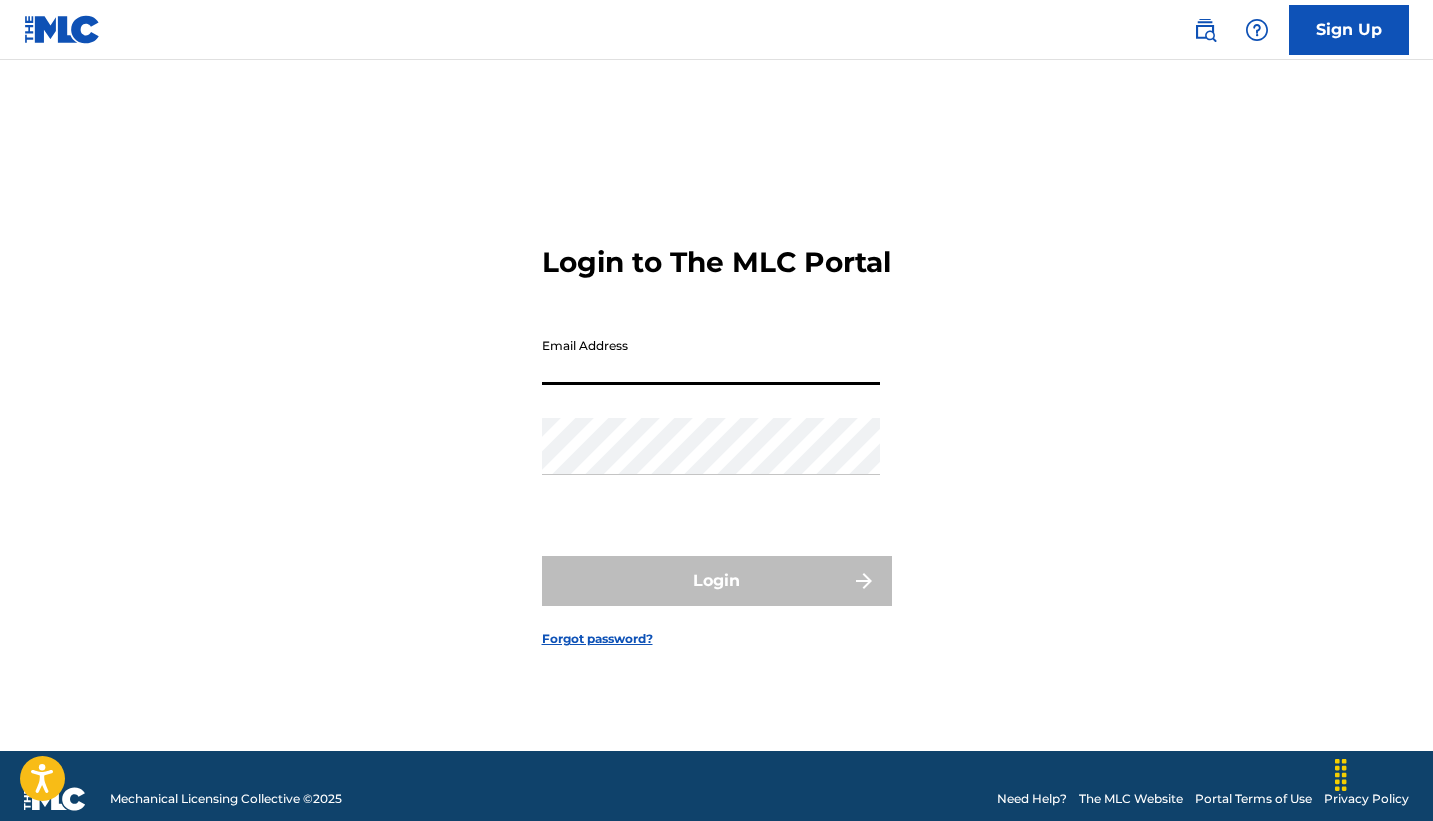 click on "Email Address" at bounding box center [711, 356] 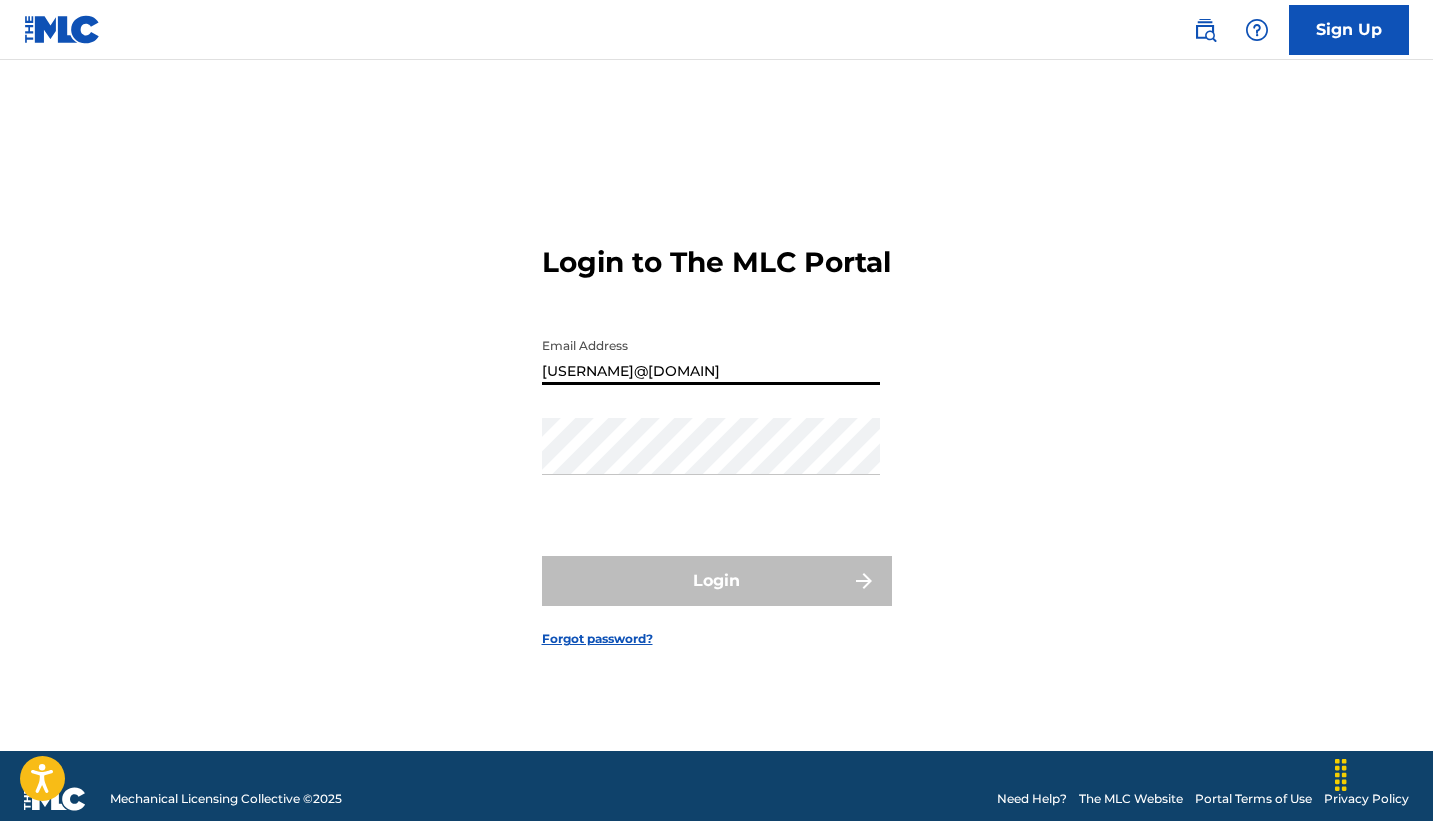 type on "[USERNAME]@[DOMAIN]" 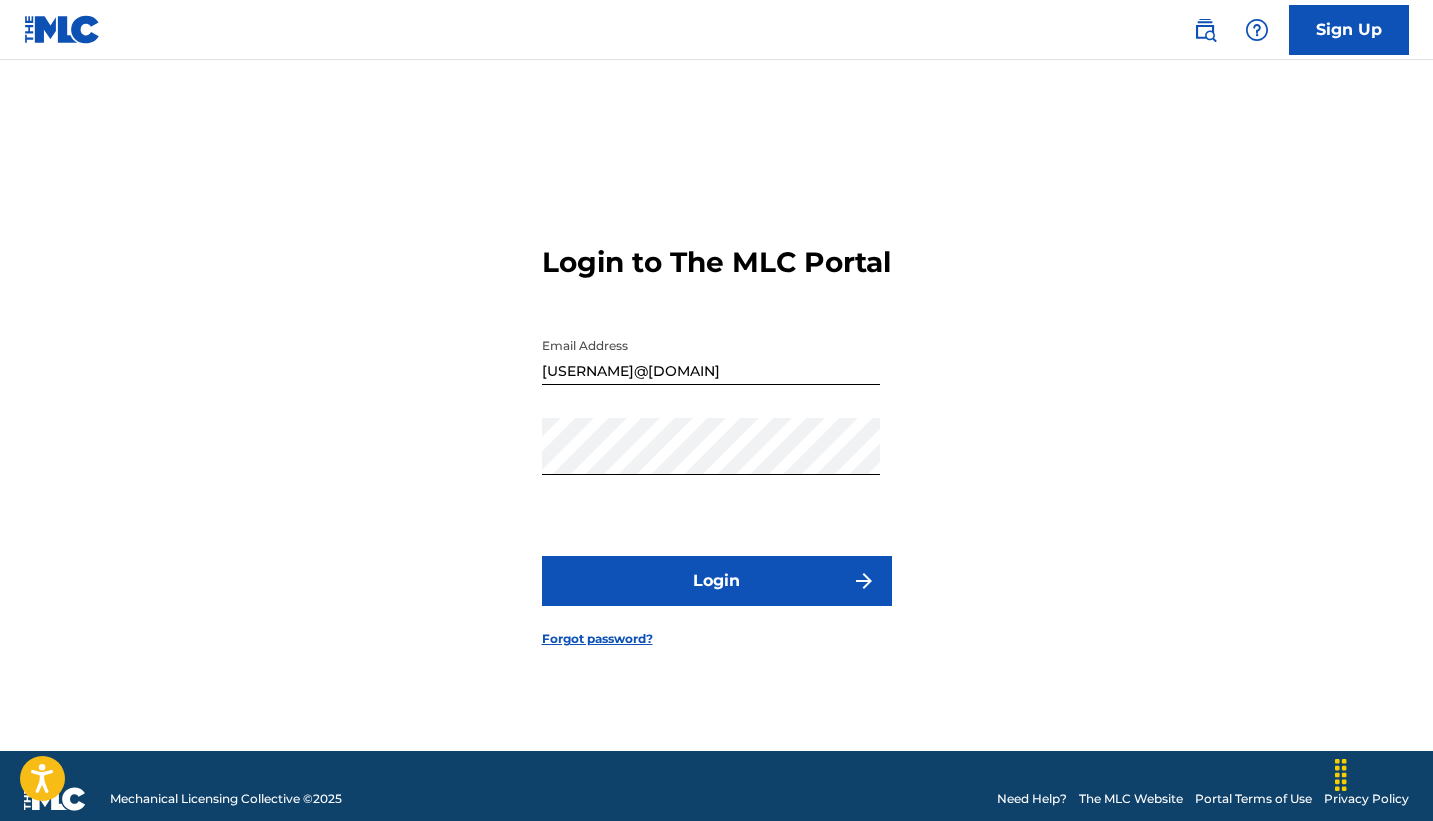 click on "Login" at bounding box center [717, 581] 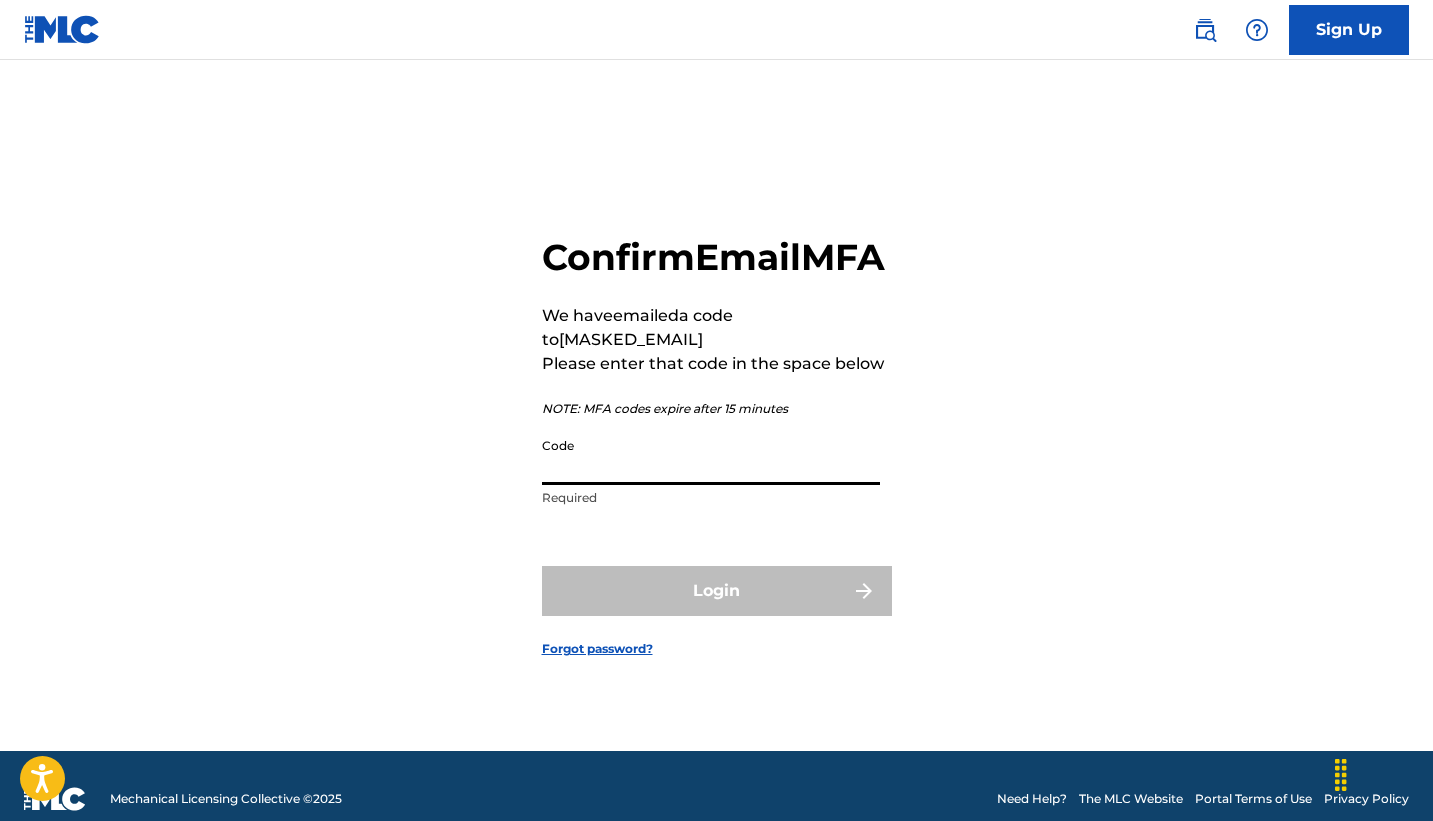 click on "Code" at bounding box center (711, 456) 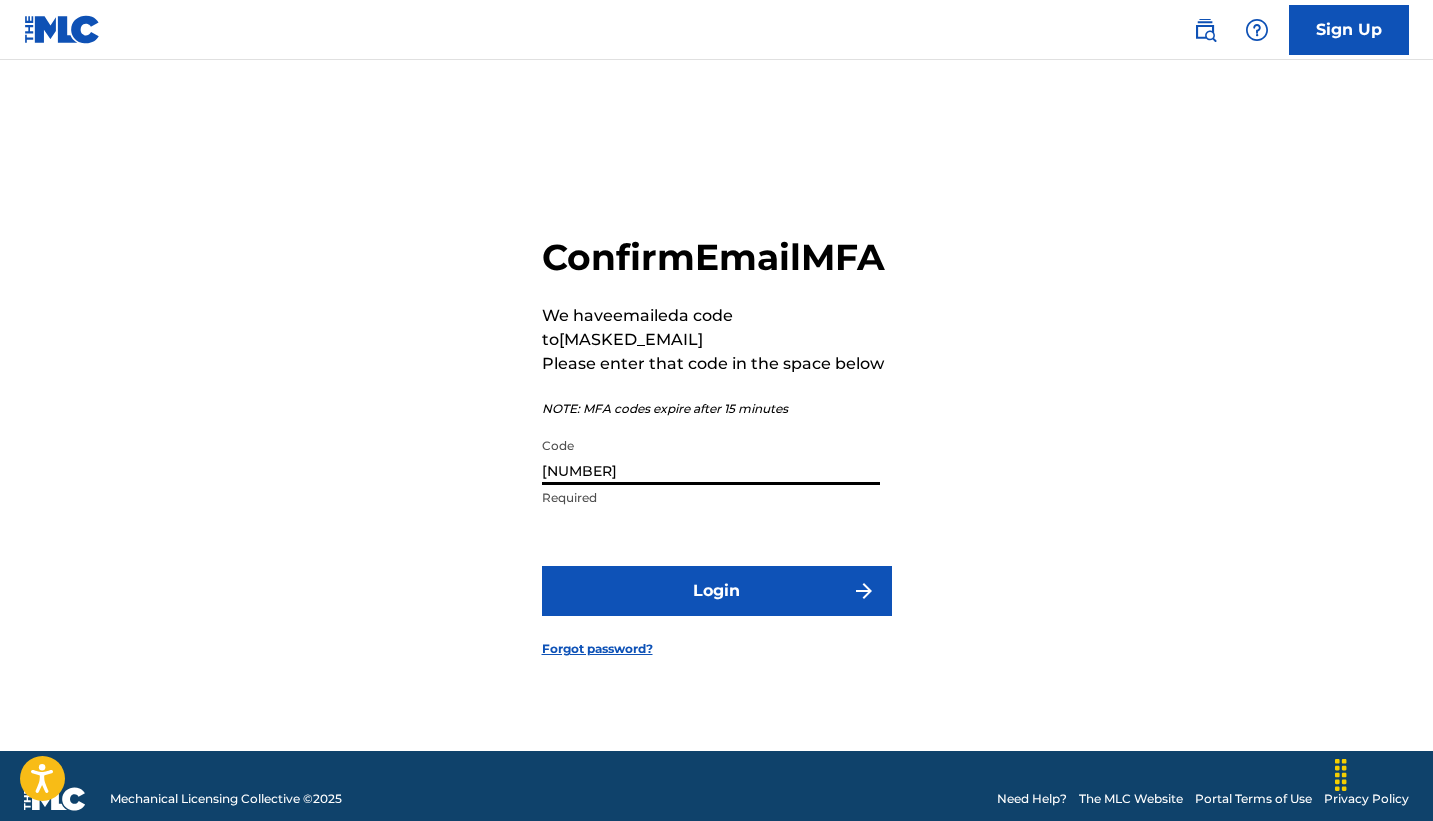 type on "[NUMBER]" 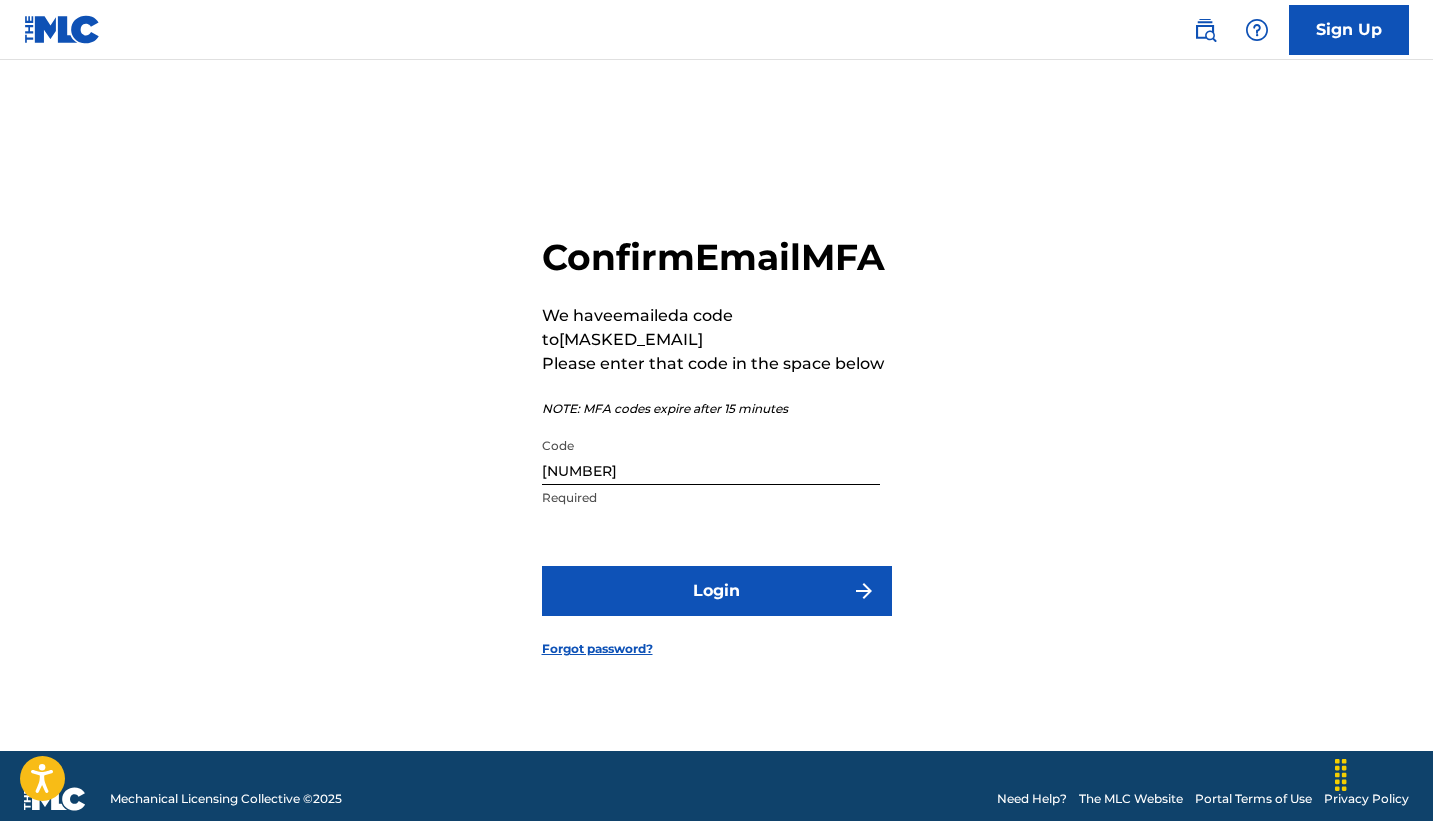 click on "Login" at bounding box center (717, 591) 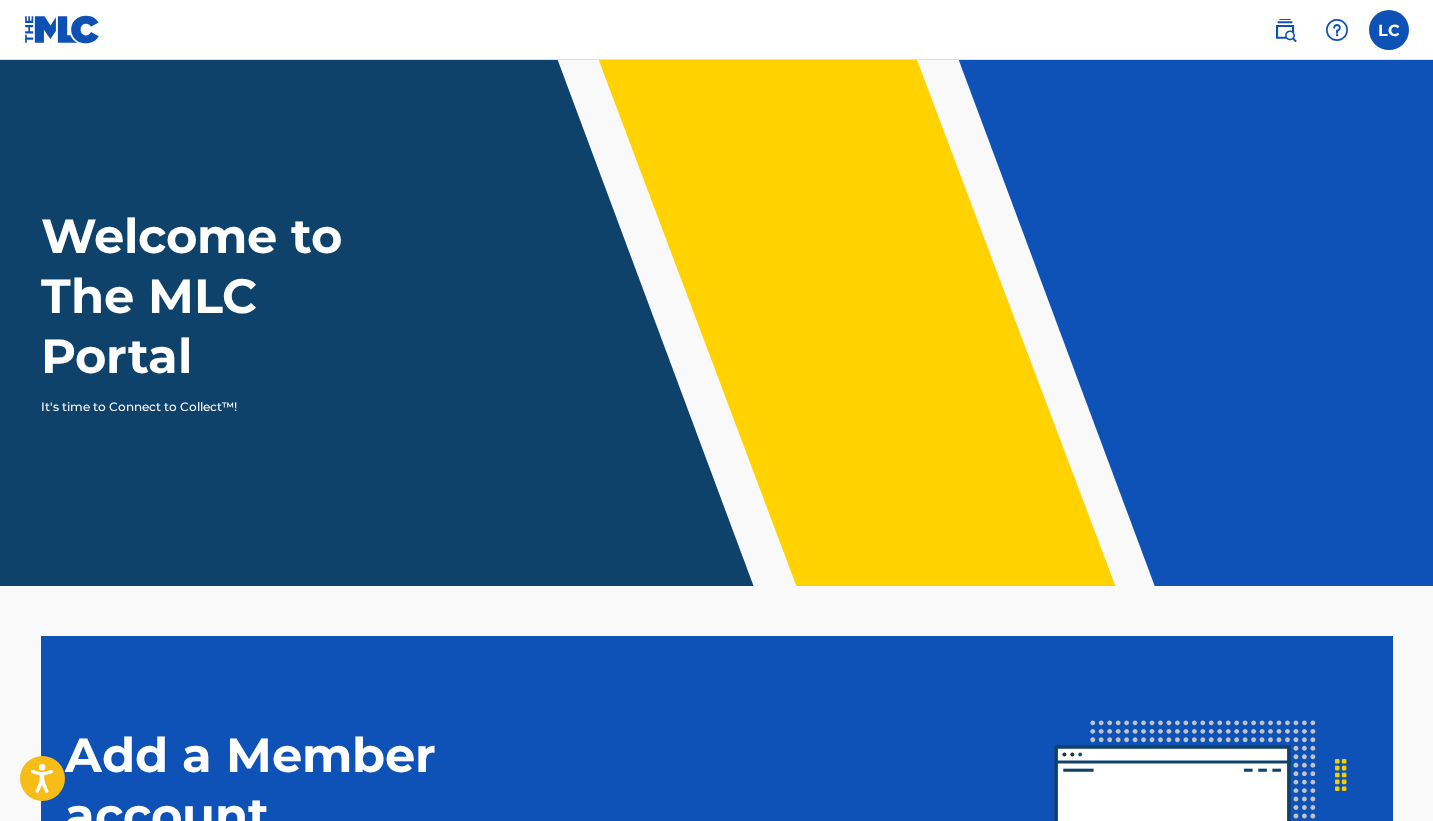 scroll, scrollTop: 0, scrollLeft: 0, axis: both 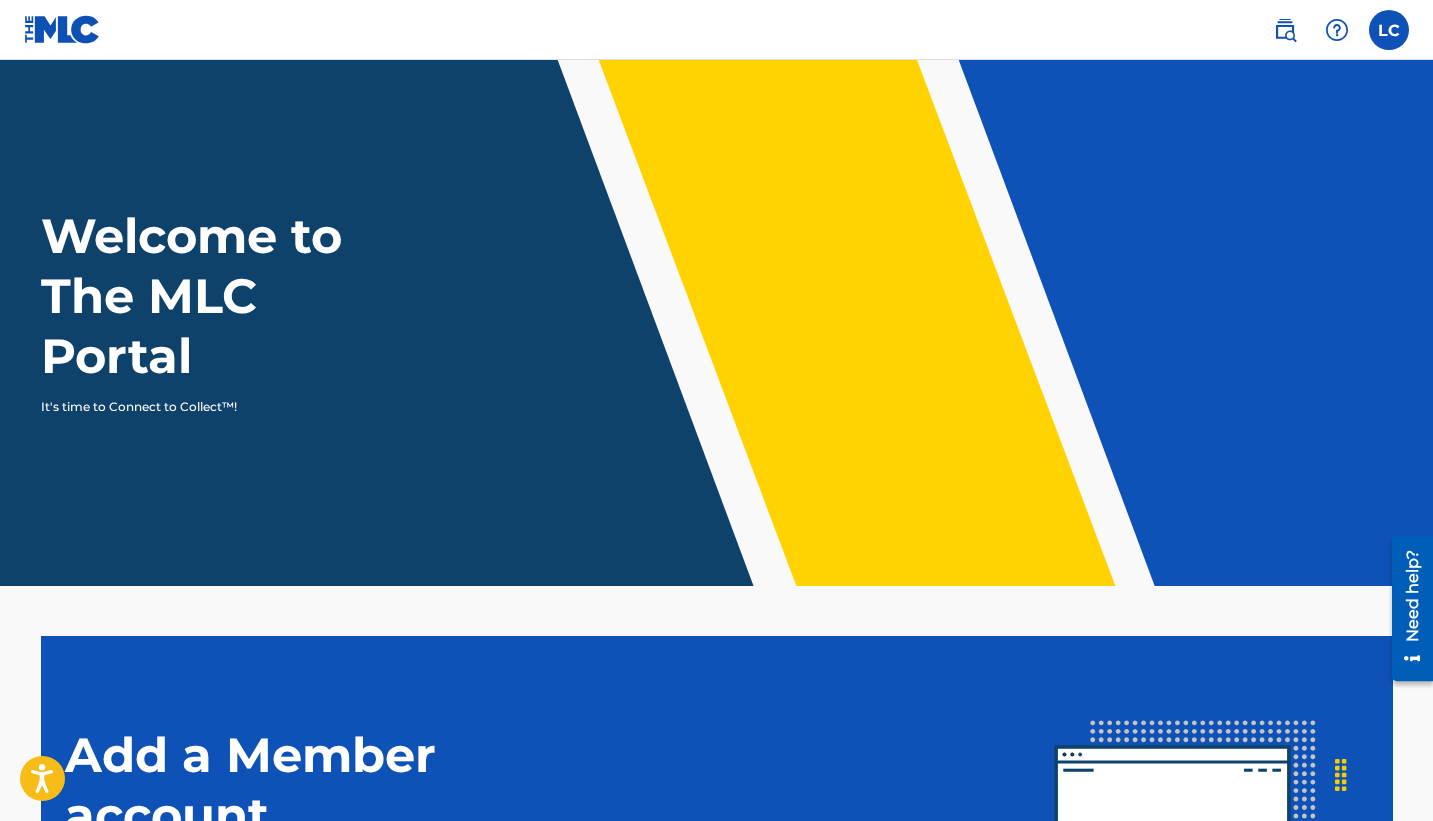 click on "Welcome to The MLC Portal It's time to Connect to Collect™!" at bounding box center (717, 311) 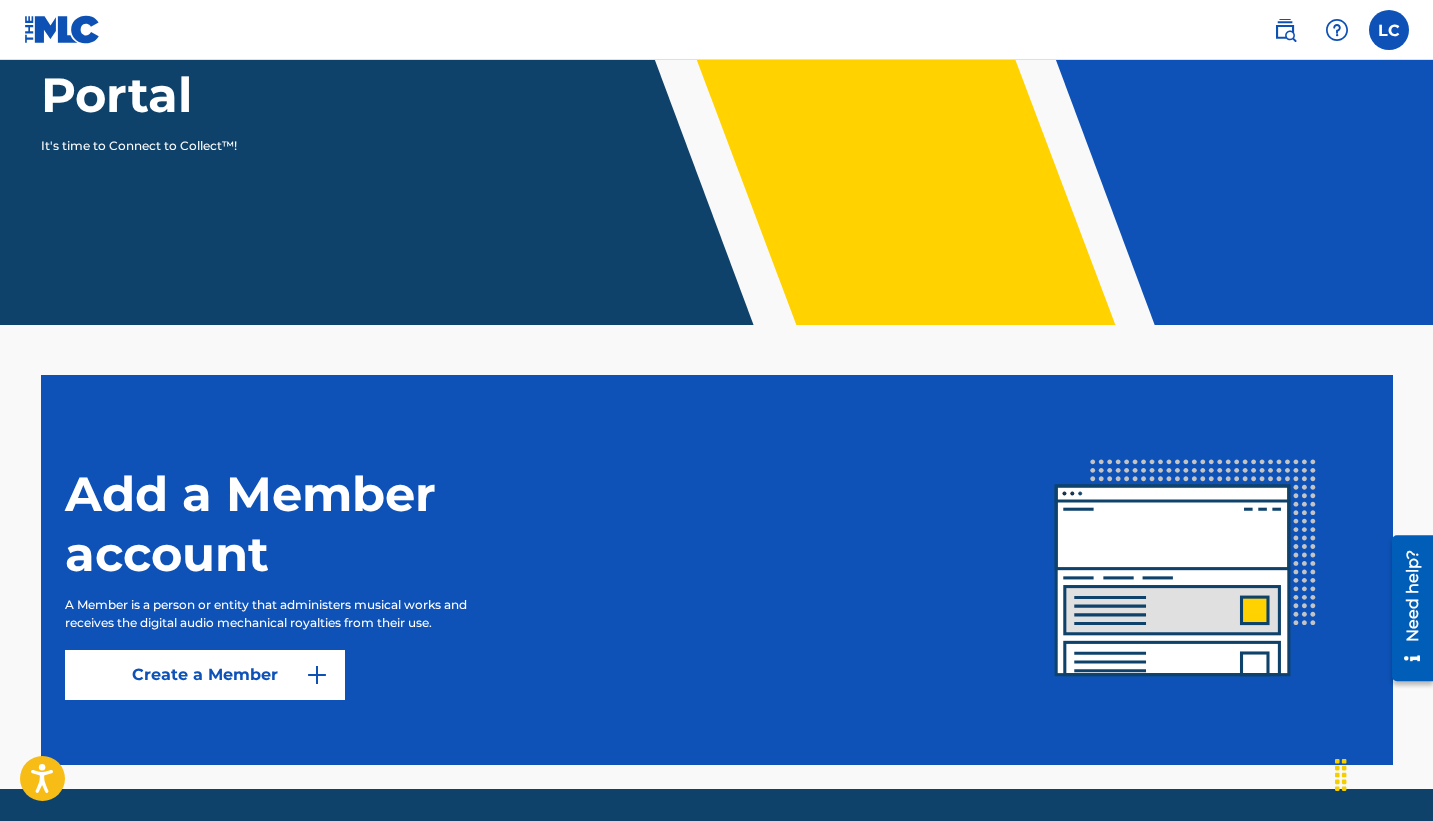 scroll, scrollTop: 325, scrollLeft: 0, axis: vertical 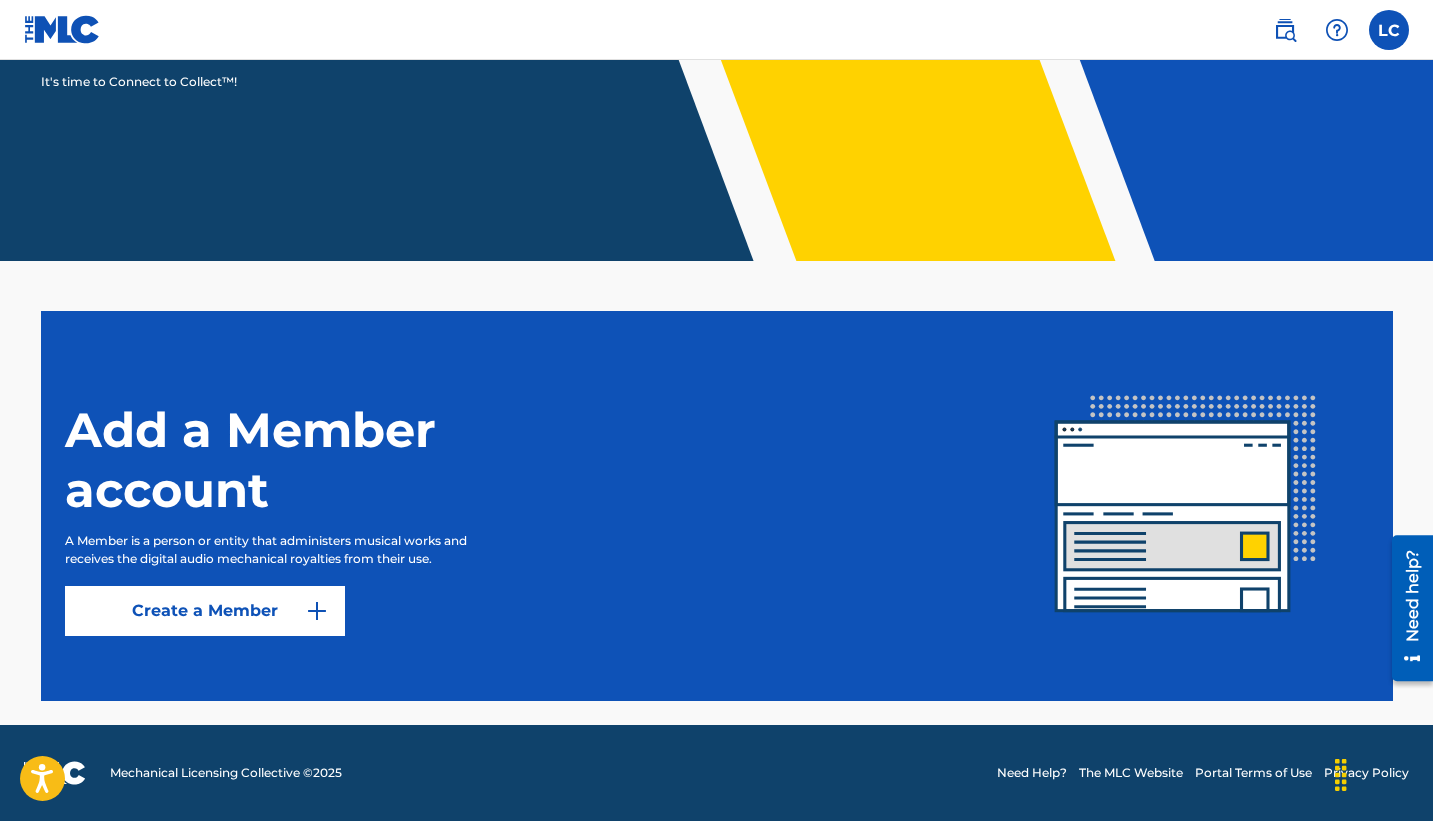 click on "Create a Member" at bounding box center [205, 611] 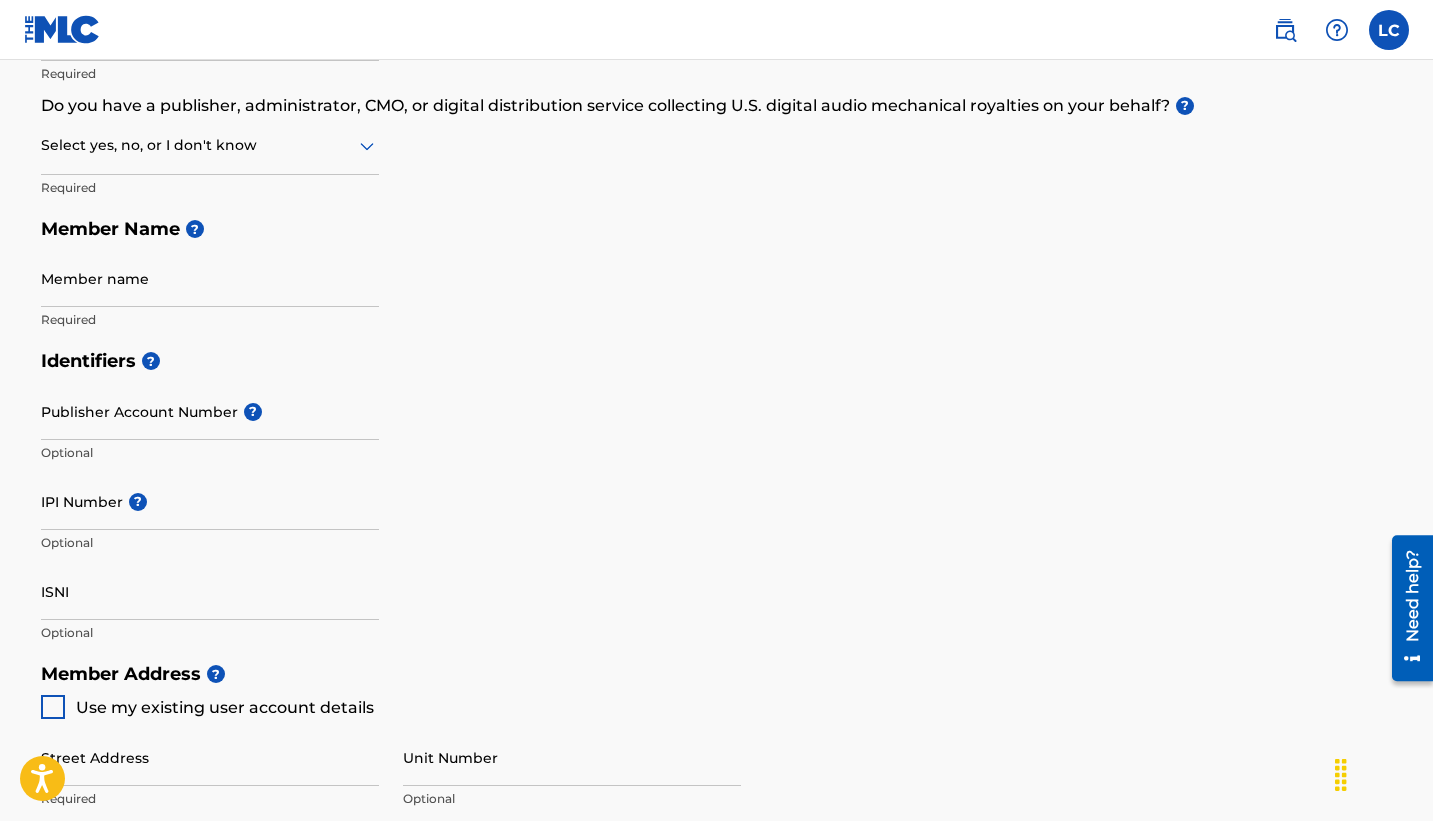 scroll, scrollTop: 0, scrollLeft: 0, axis: both 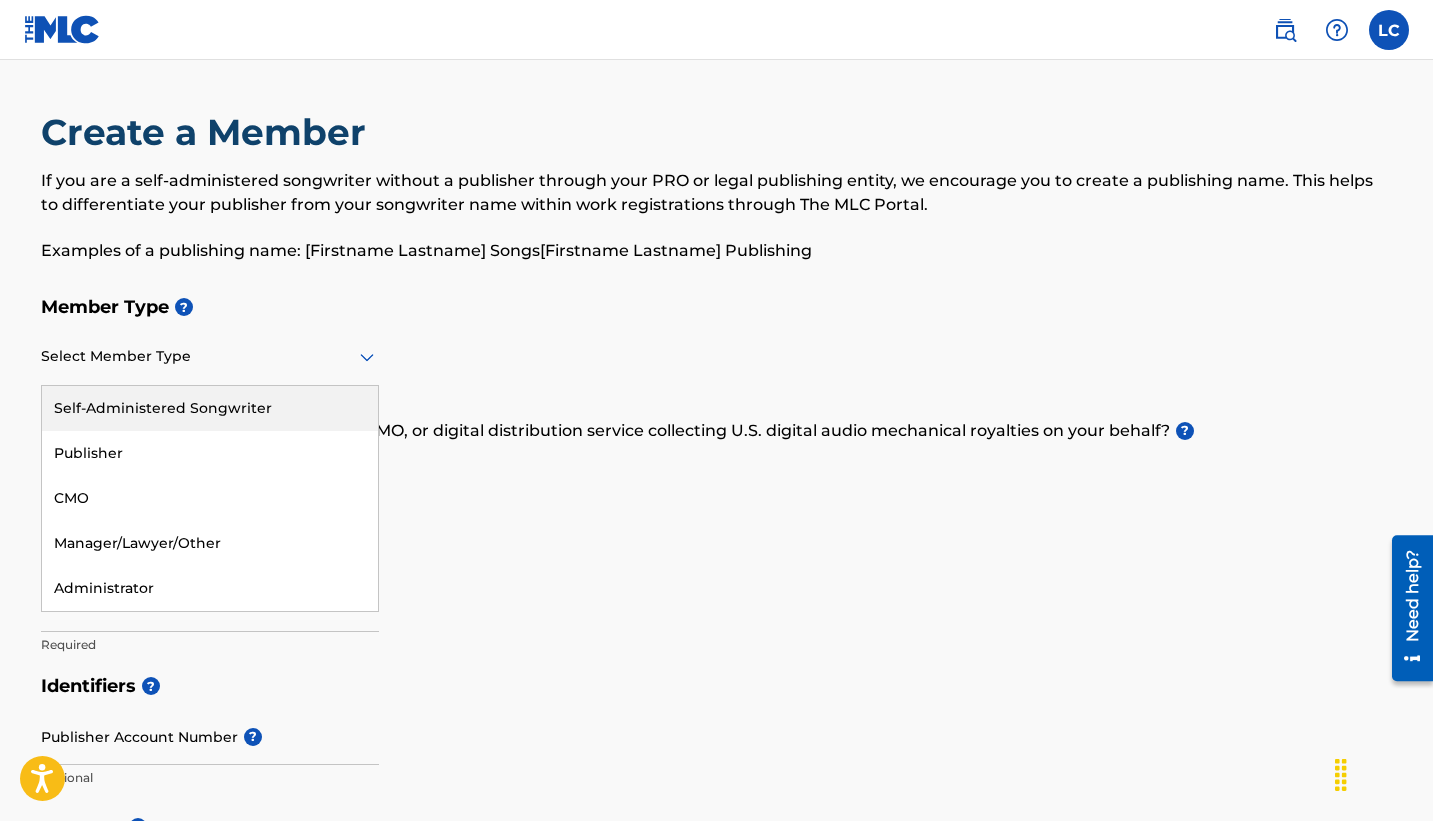 click at bounding box center (210, 356) 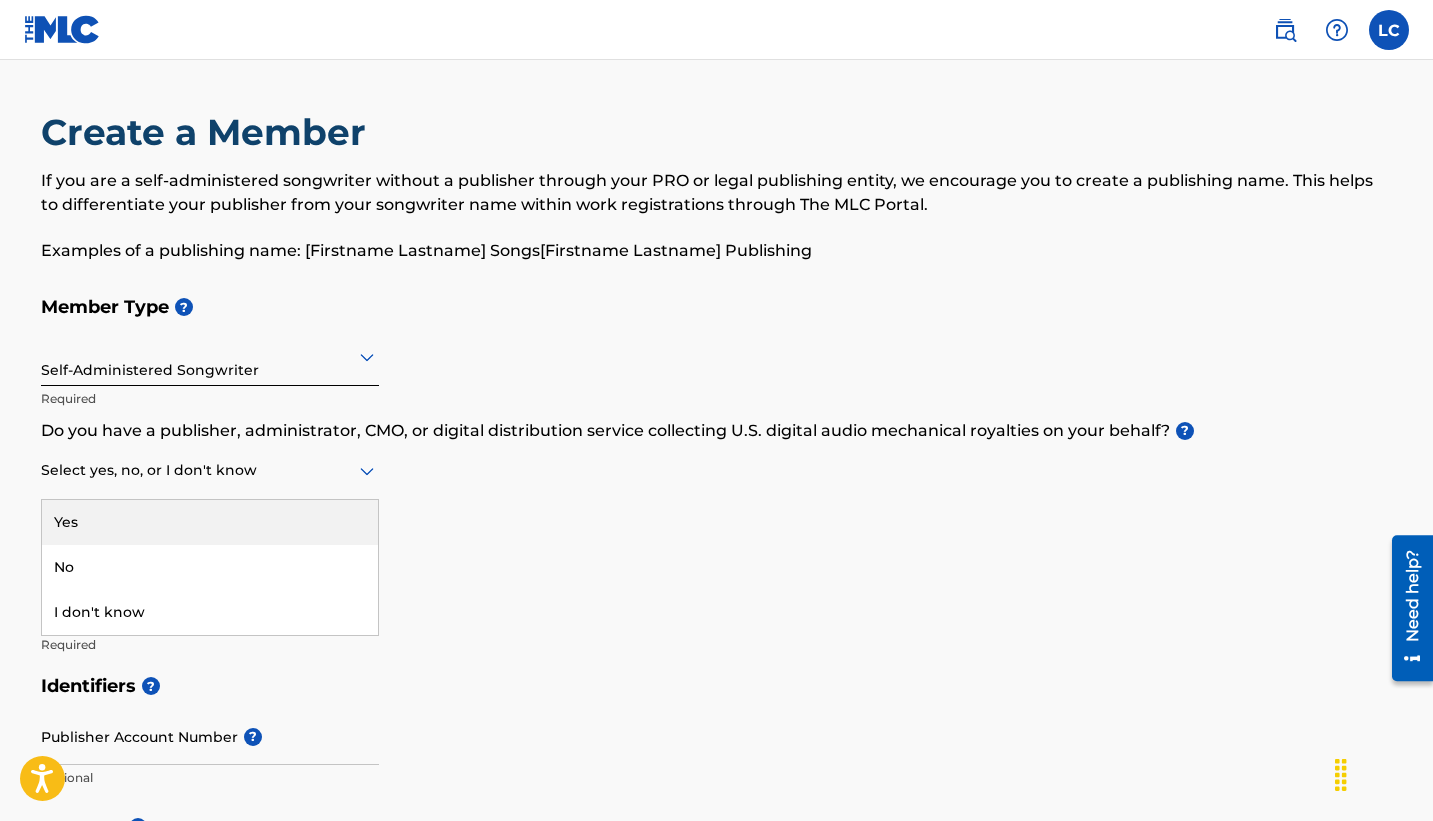 click at bounding box center [210, 470] 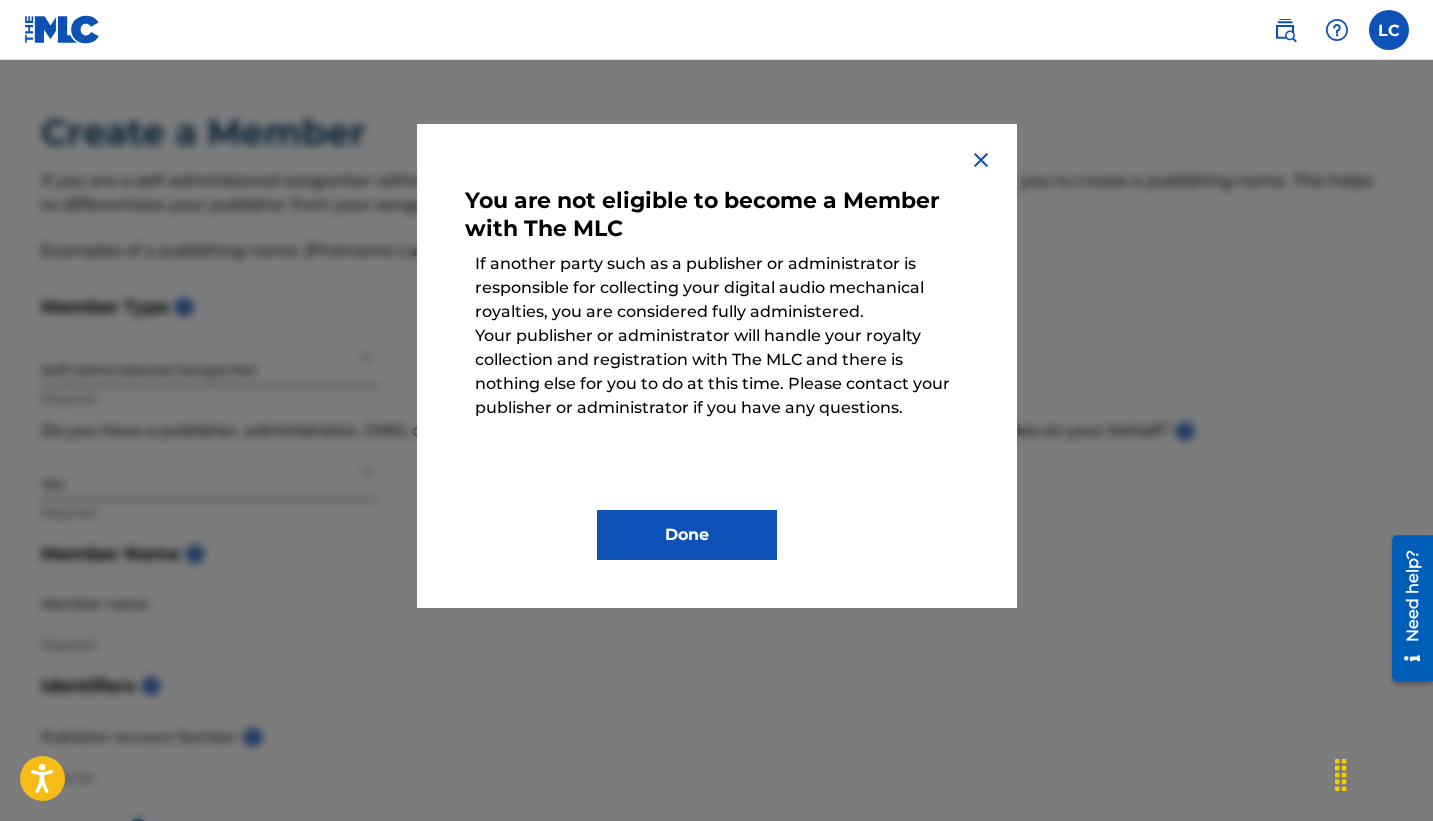 click on "Done" at bounding box center (687, 535) 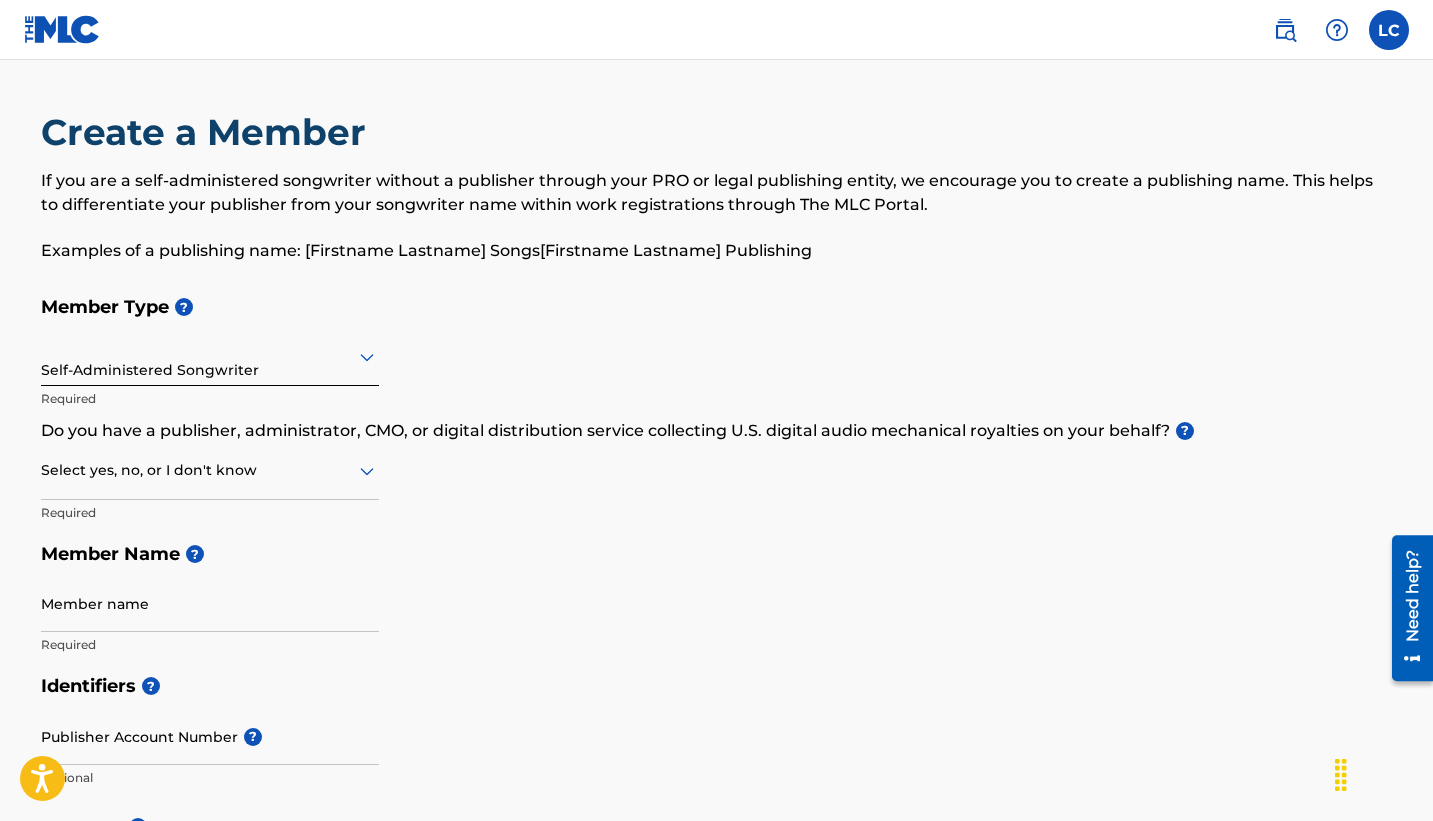 click at bounding box center (210, 470) 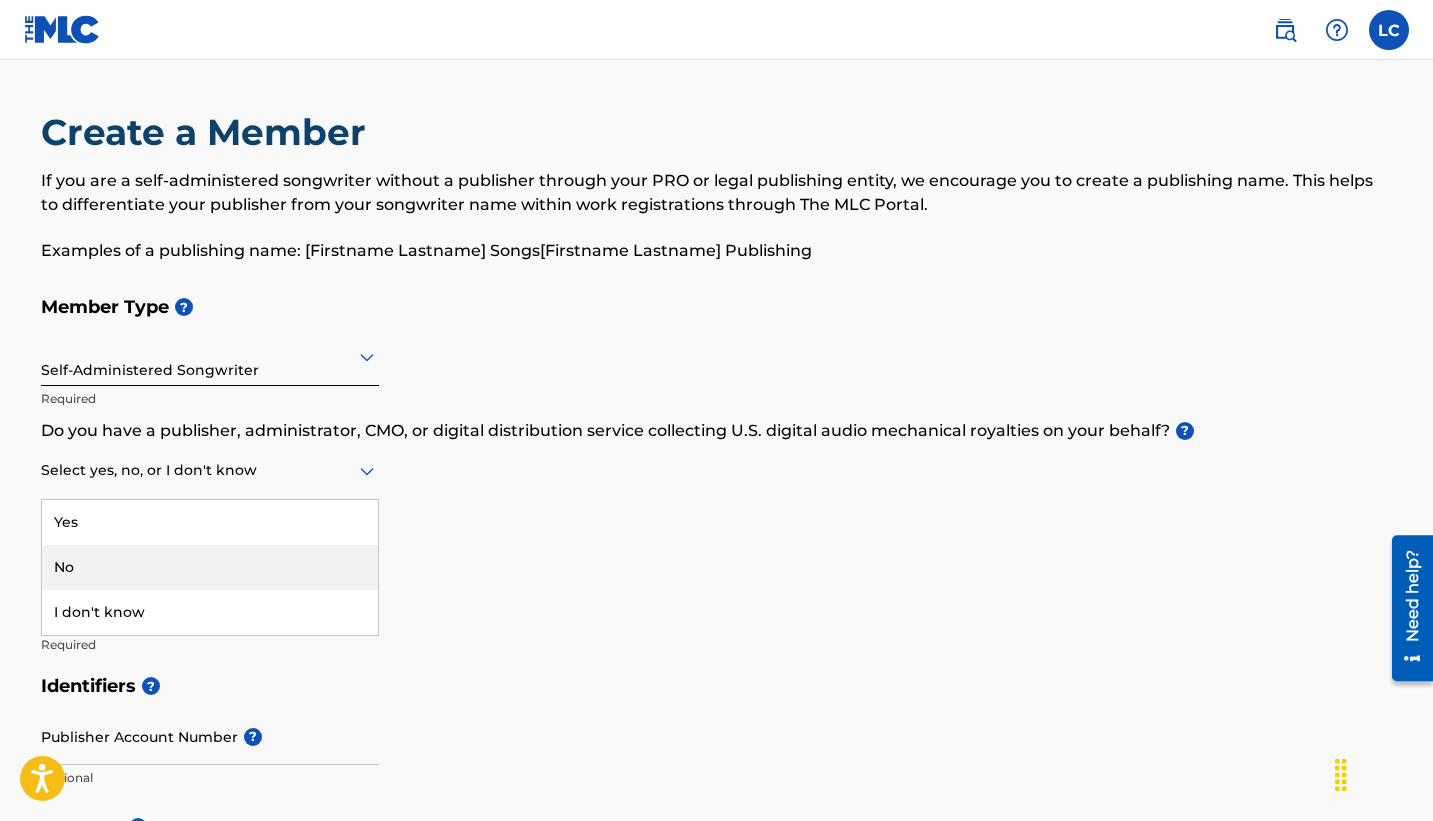click on "No" at bounding box center [210, 567] 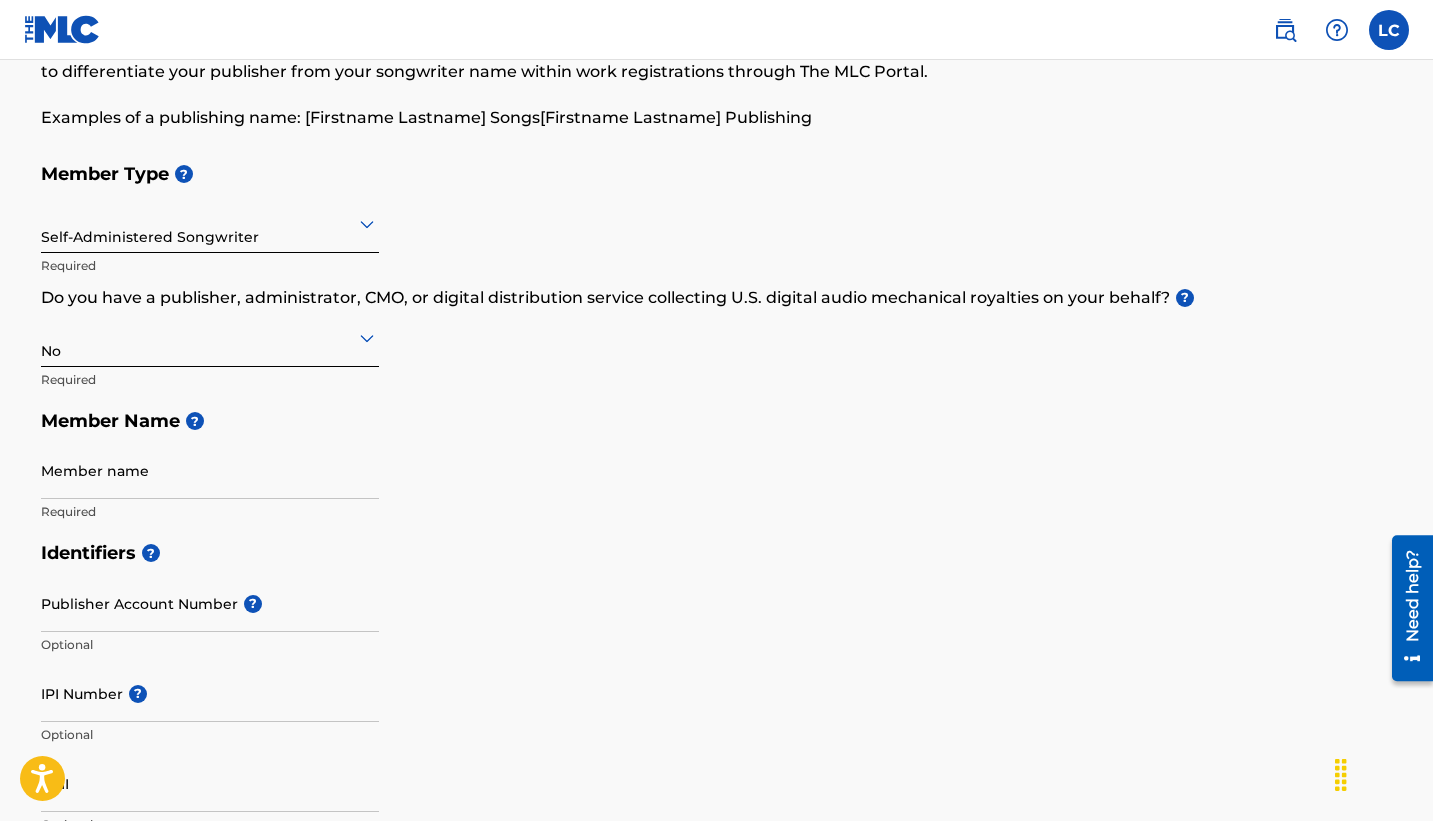 scroll, scrollTop: 138, scrollLeft: 0, axis: vertical 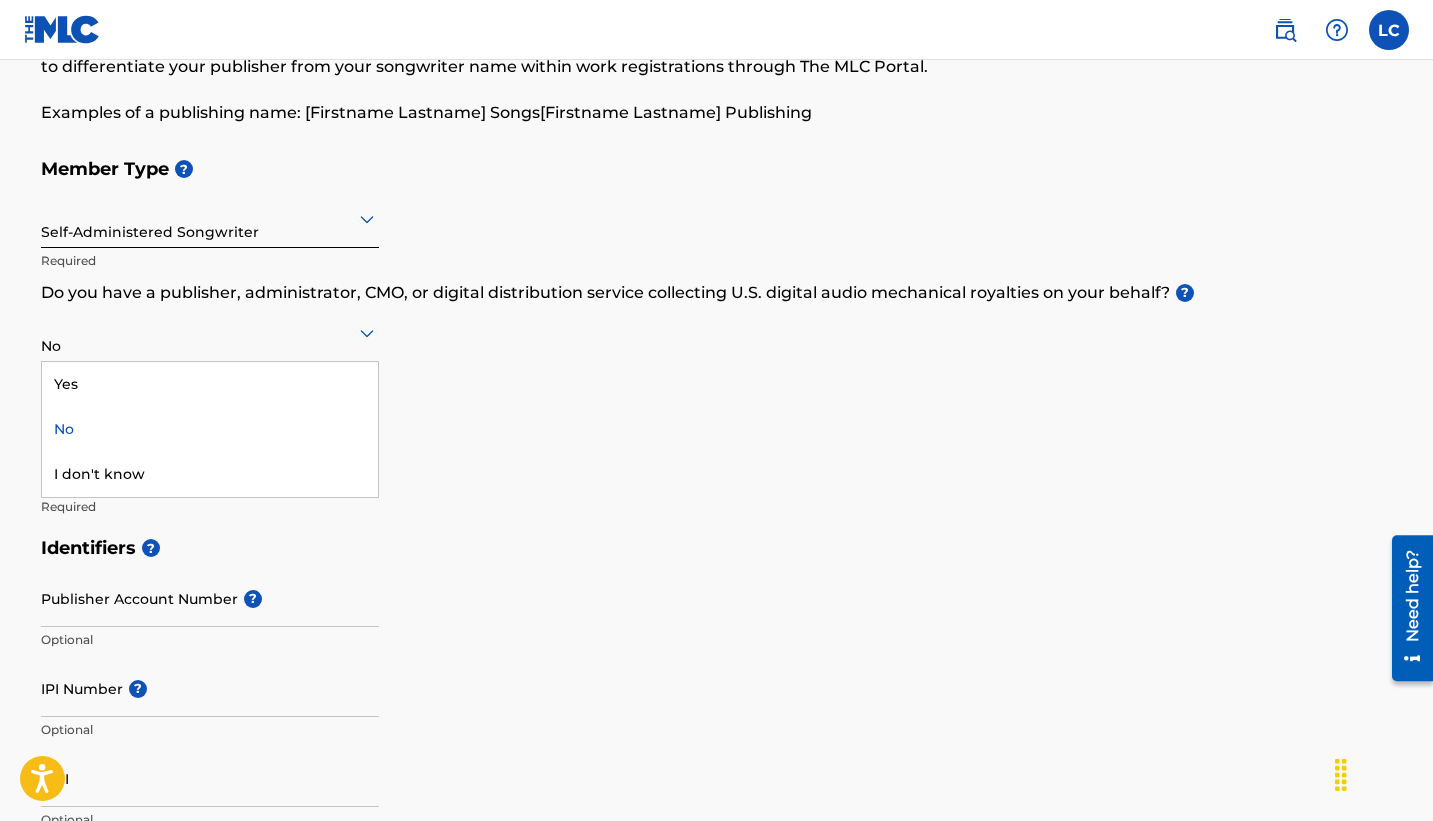 click 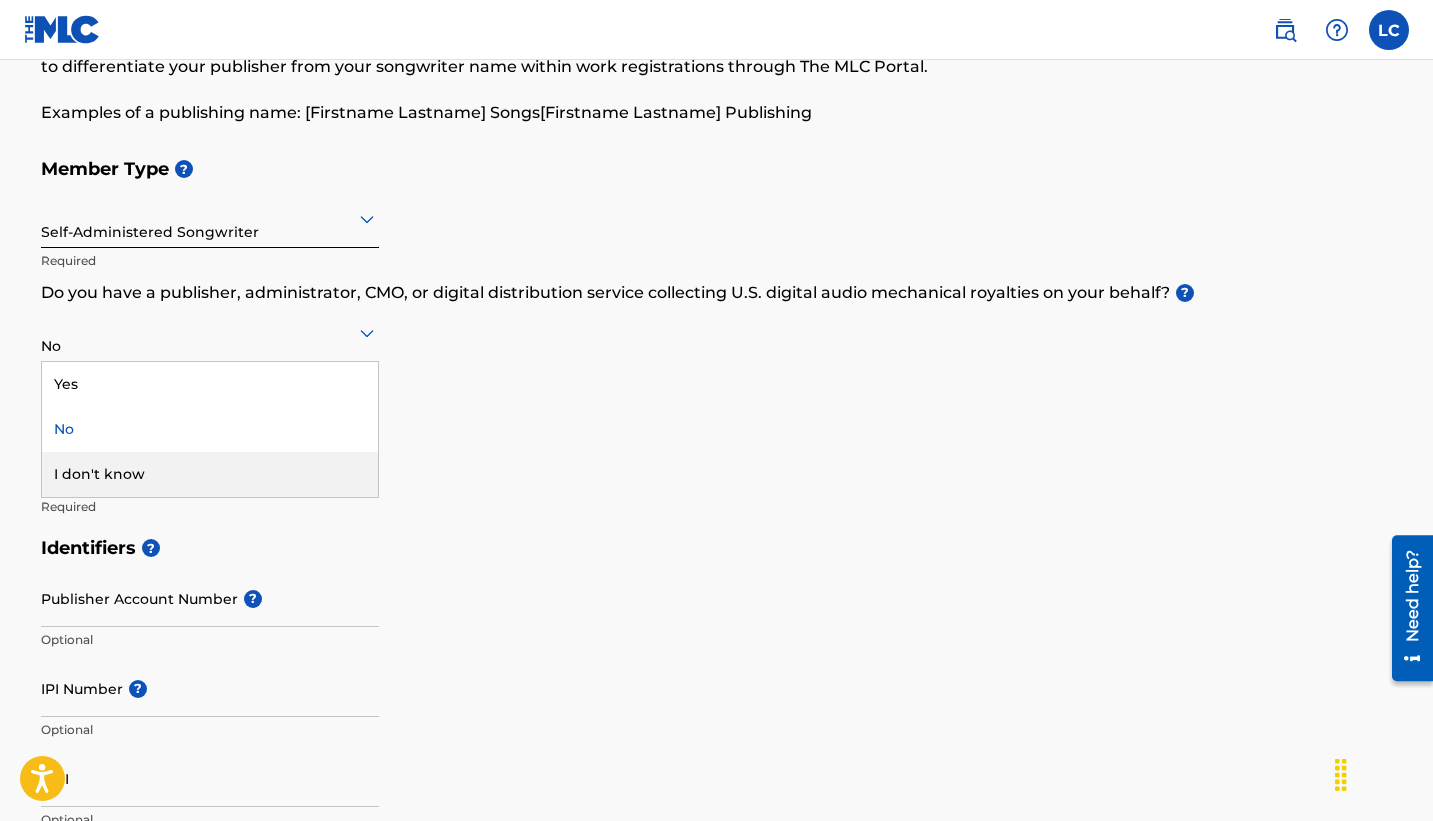 click on "I don't know" at bounding box center [210, 474] 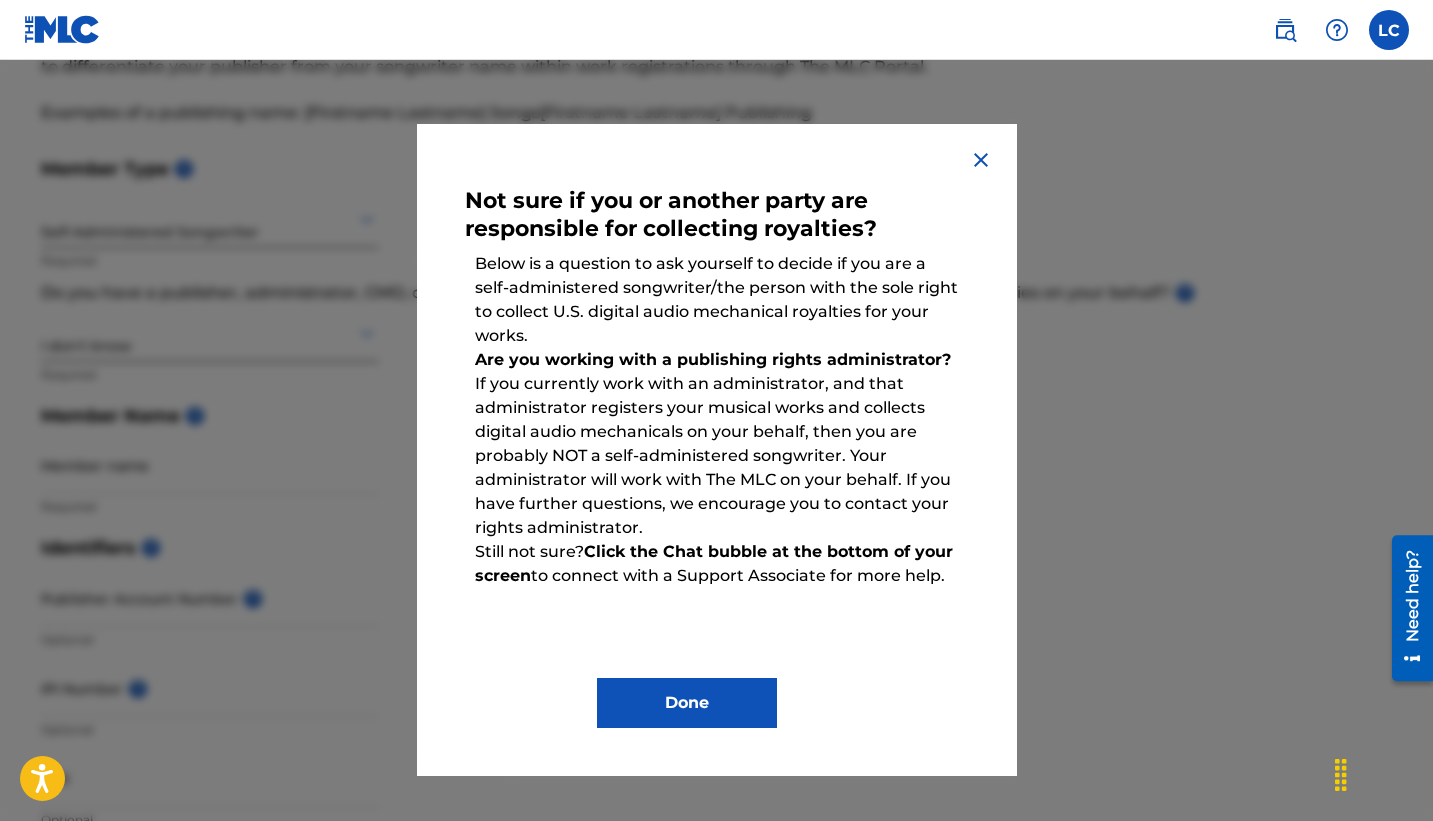 click at bounding box center [981, 160] 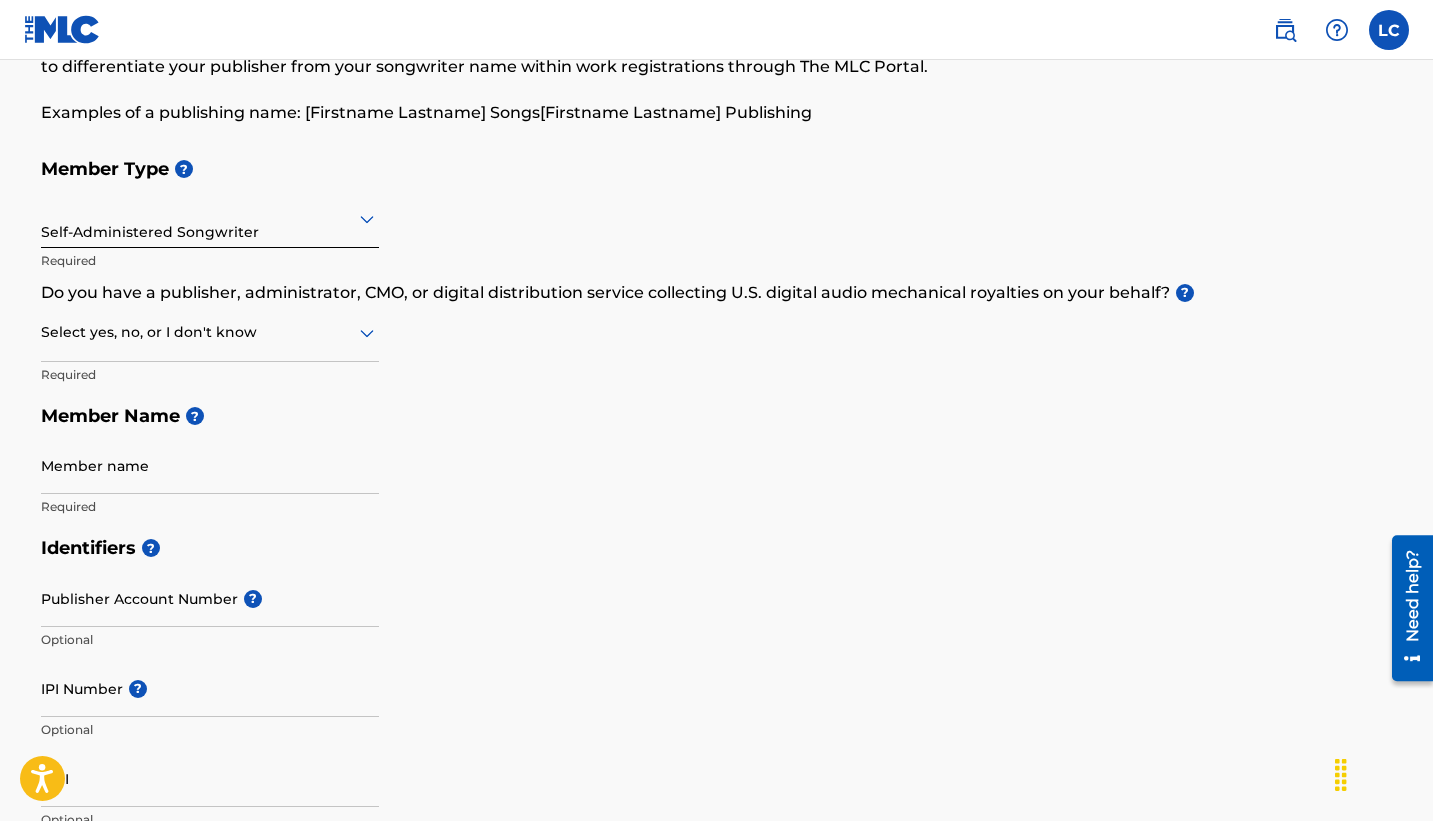 click on "Select yes, no, or I don't know" at bounding box center [210, 333] 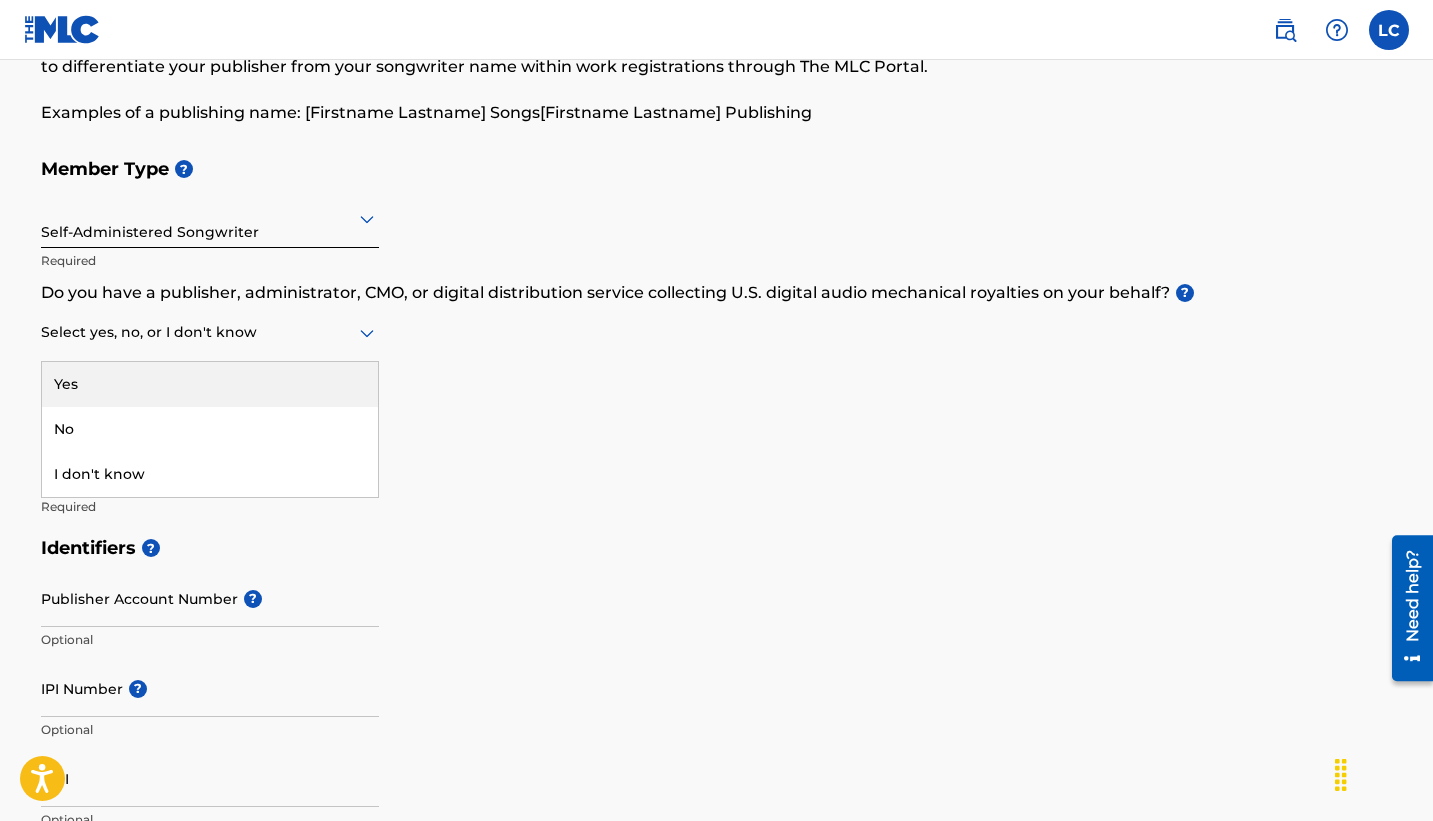 click on "Yes" at bounding box center (210, 384) 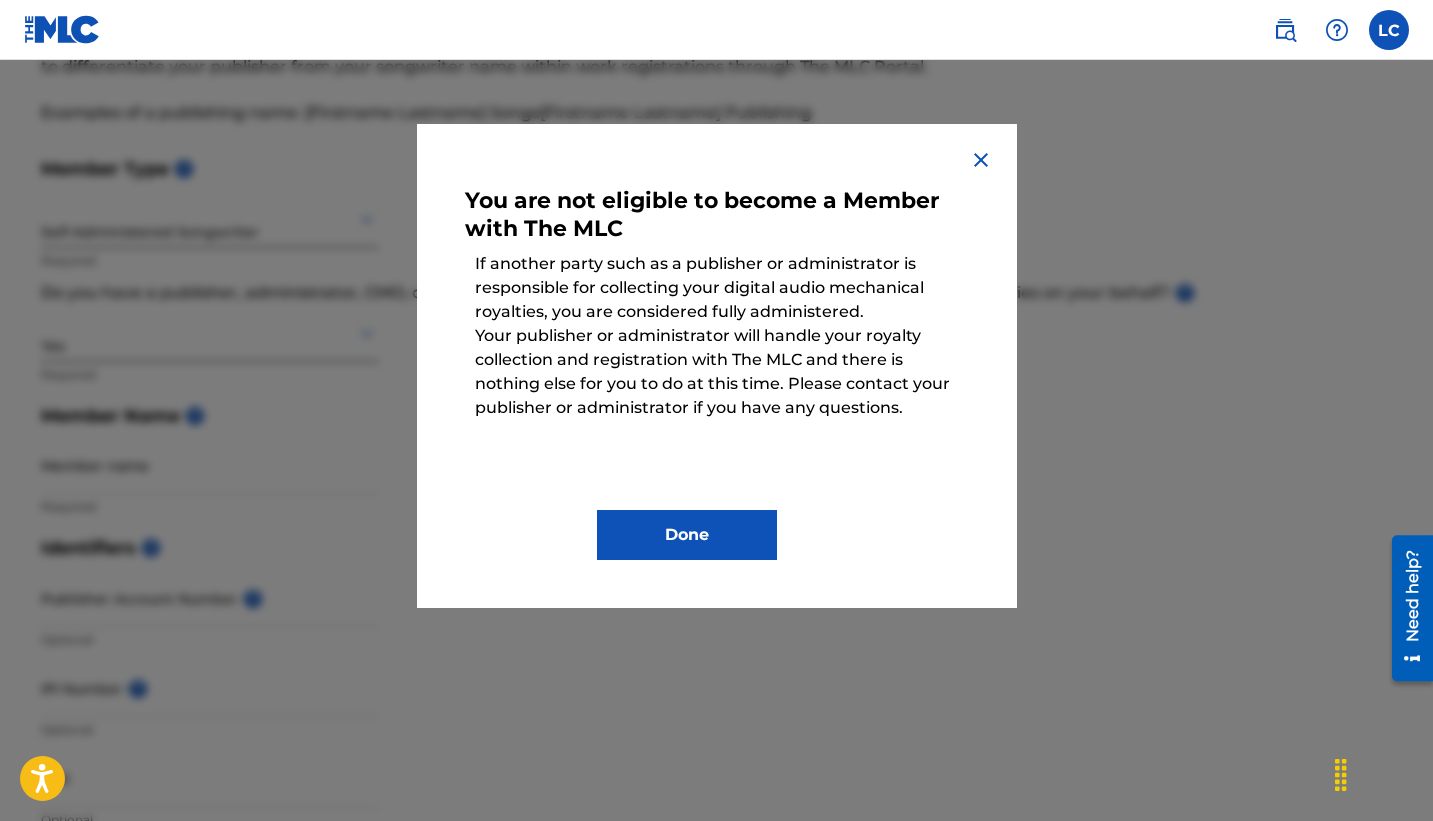 click on "Done" at bounding box center [687, 535] 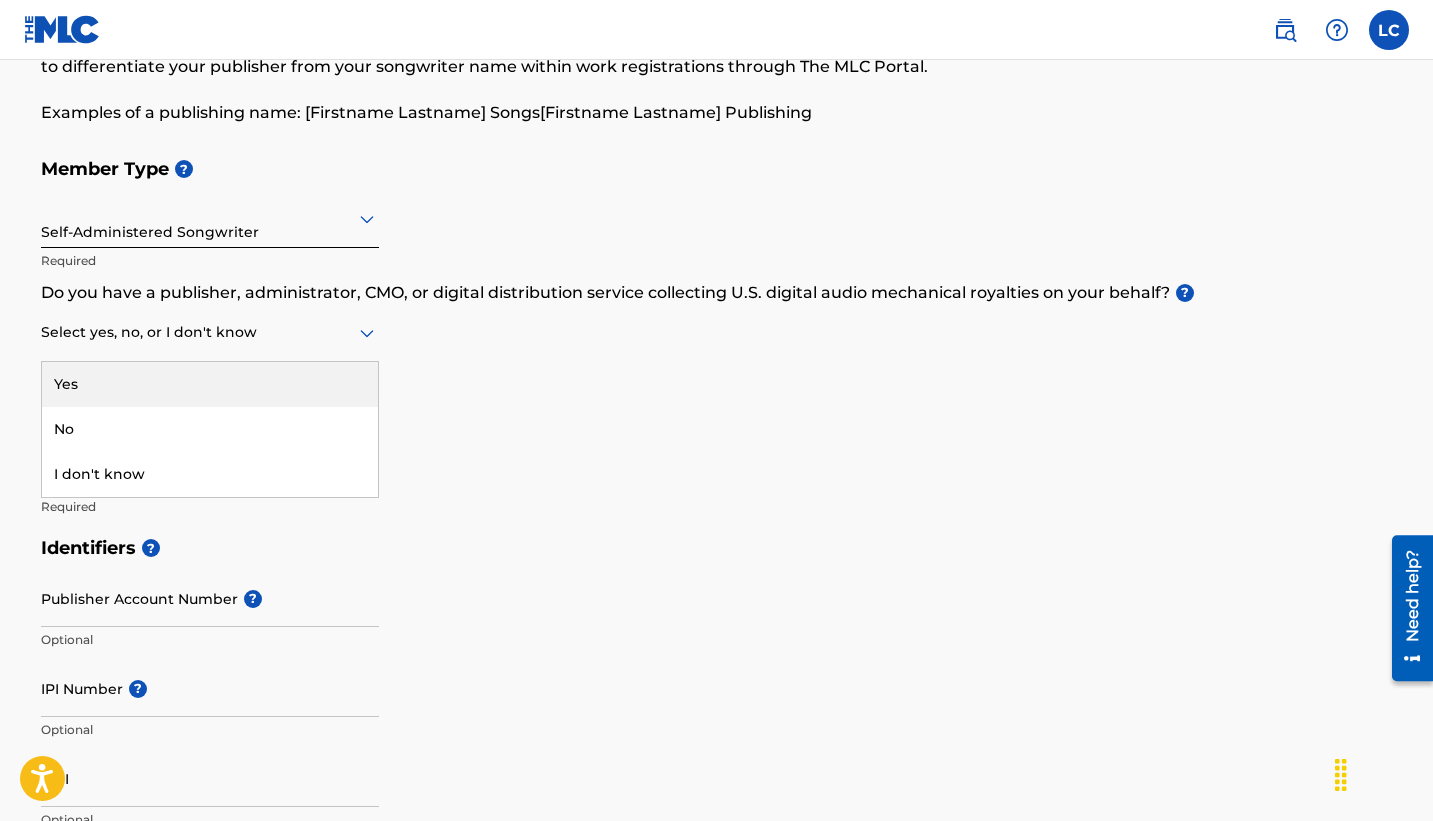 click at bounding box center [210, 332] 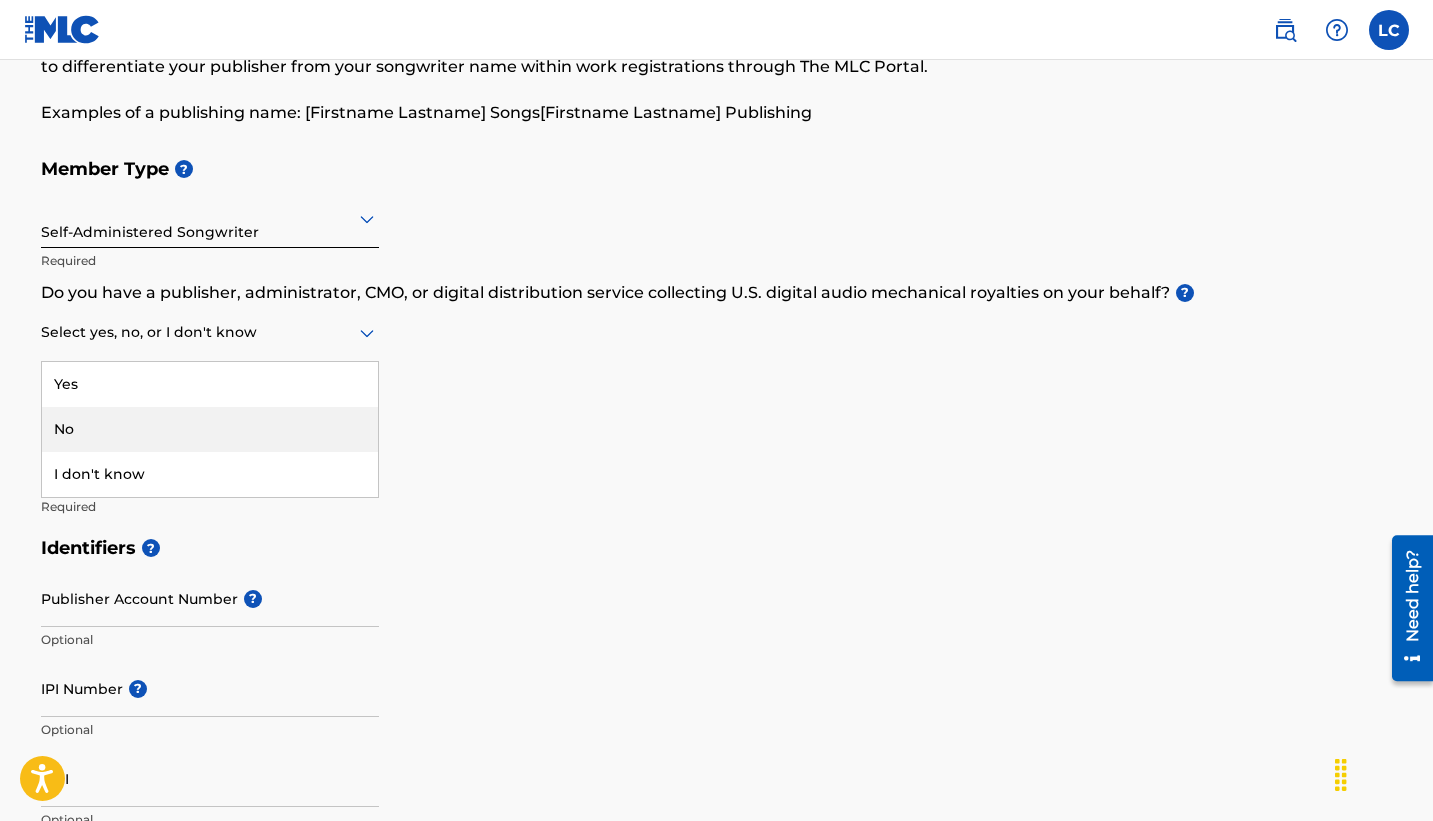 click on "No" at bounding box center [210, 429] 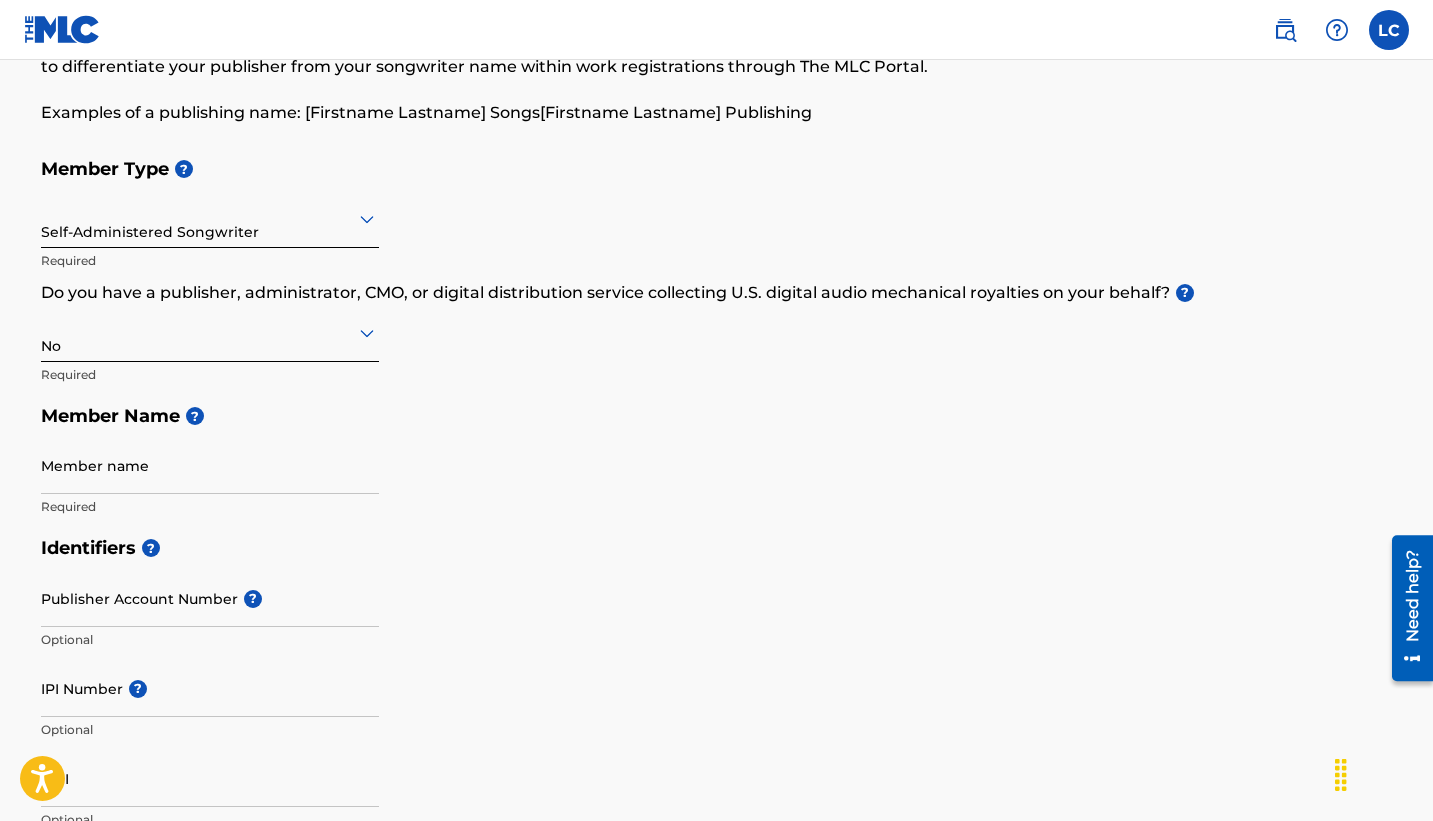 click on "No" at bounding box center [210, 332] 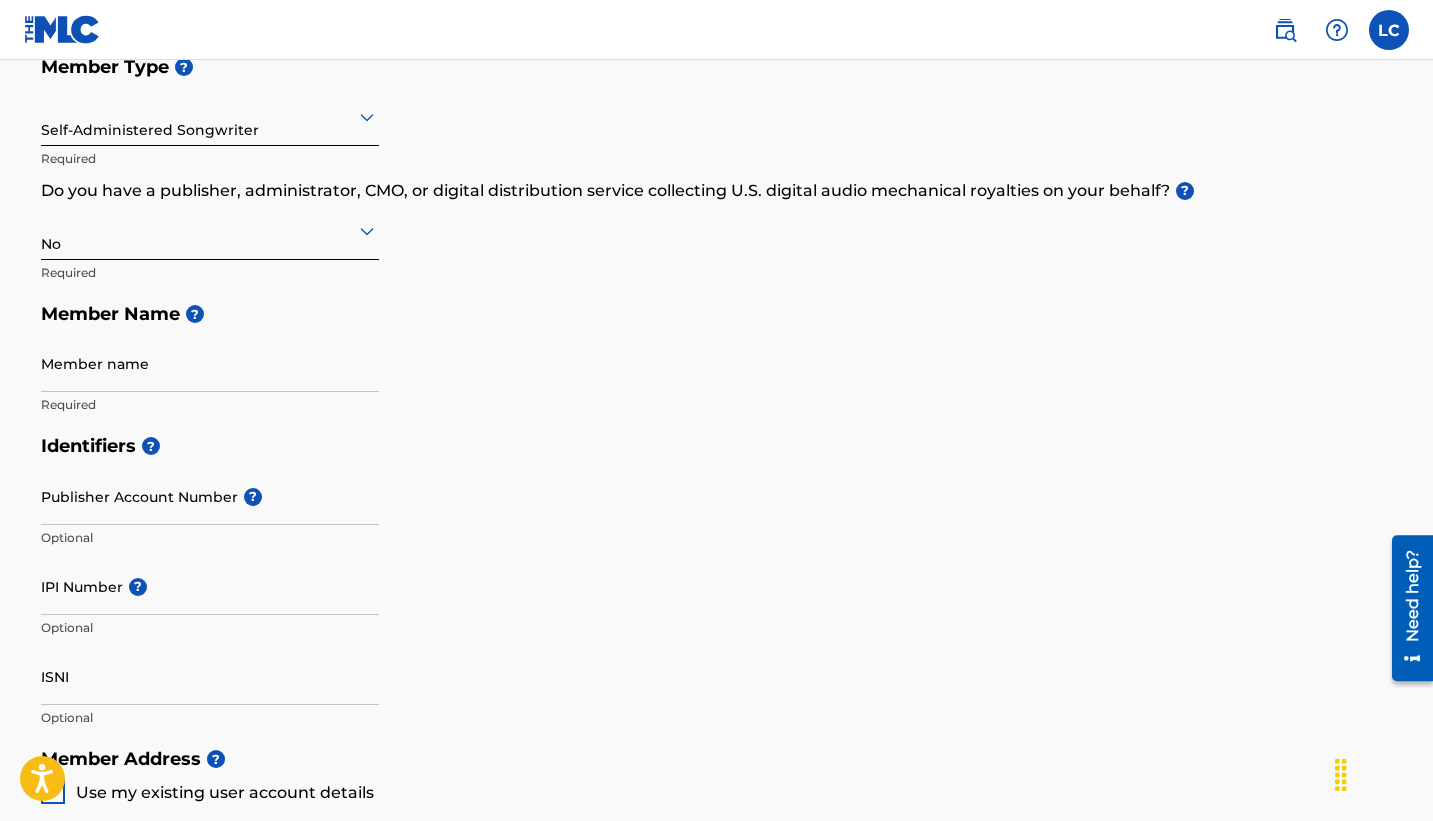 scroll, scrollTop: 241, scrollLeft: 0, axis: vertical 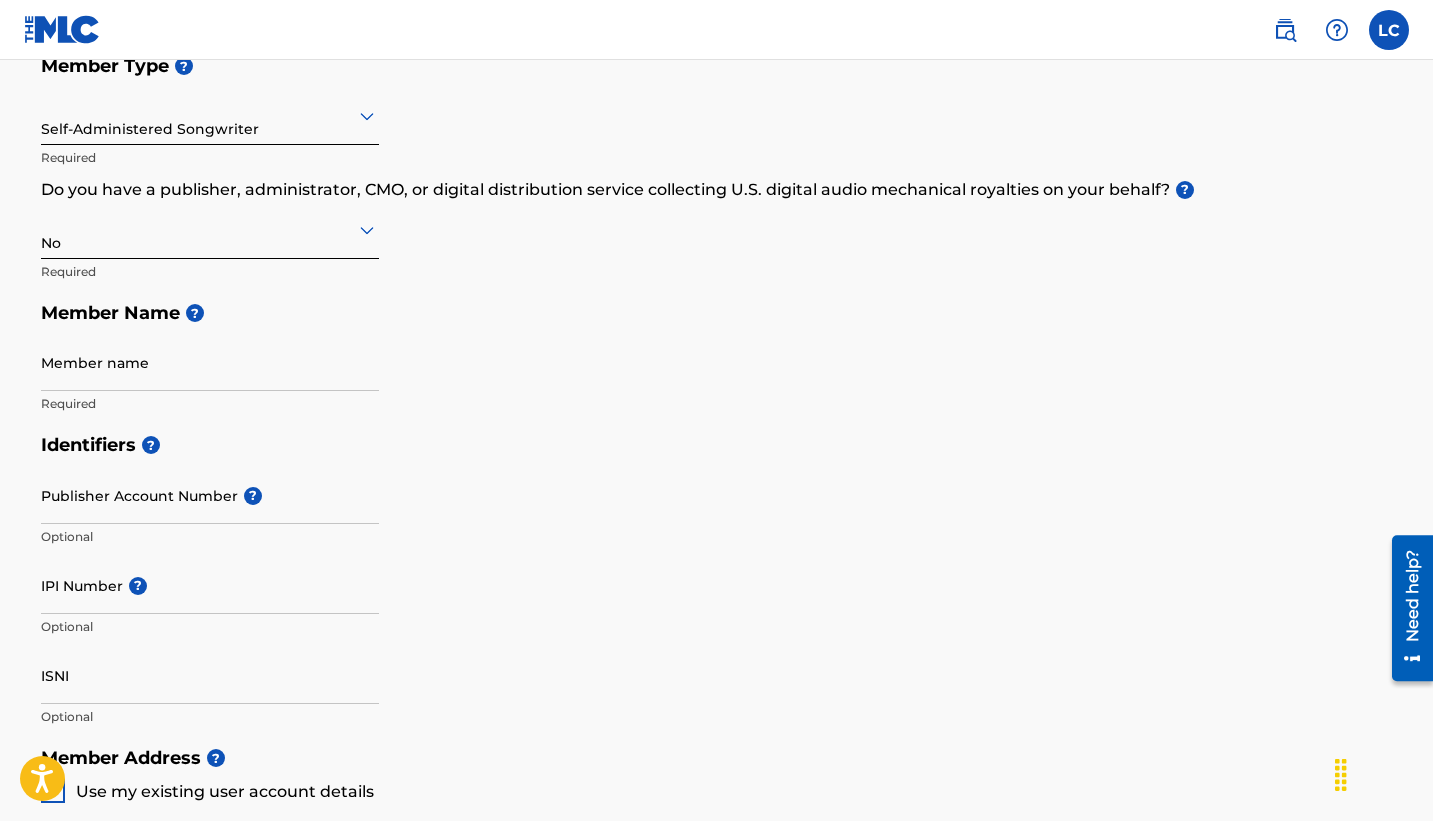 click on "Member name" at bounding box center (210, 362) 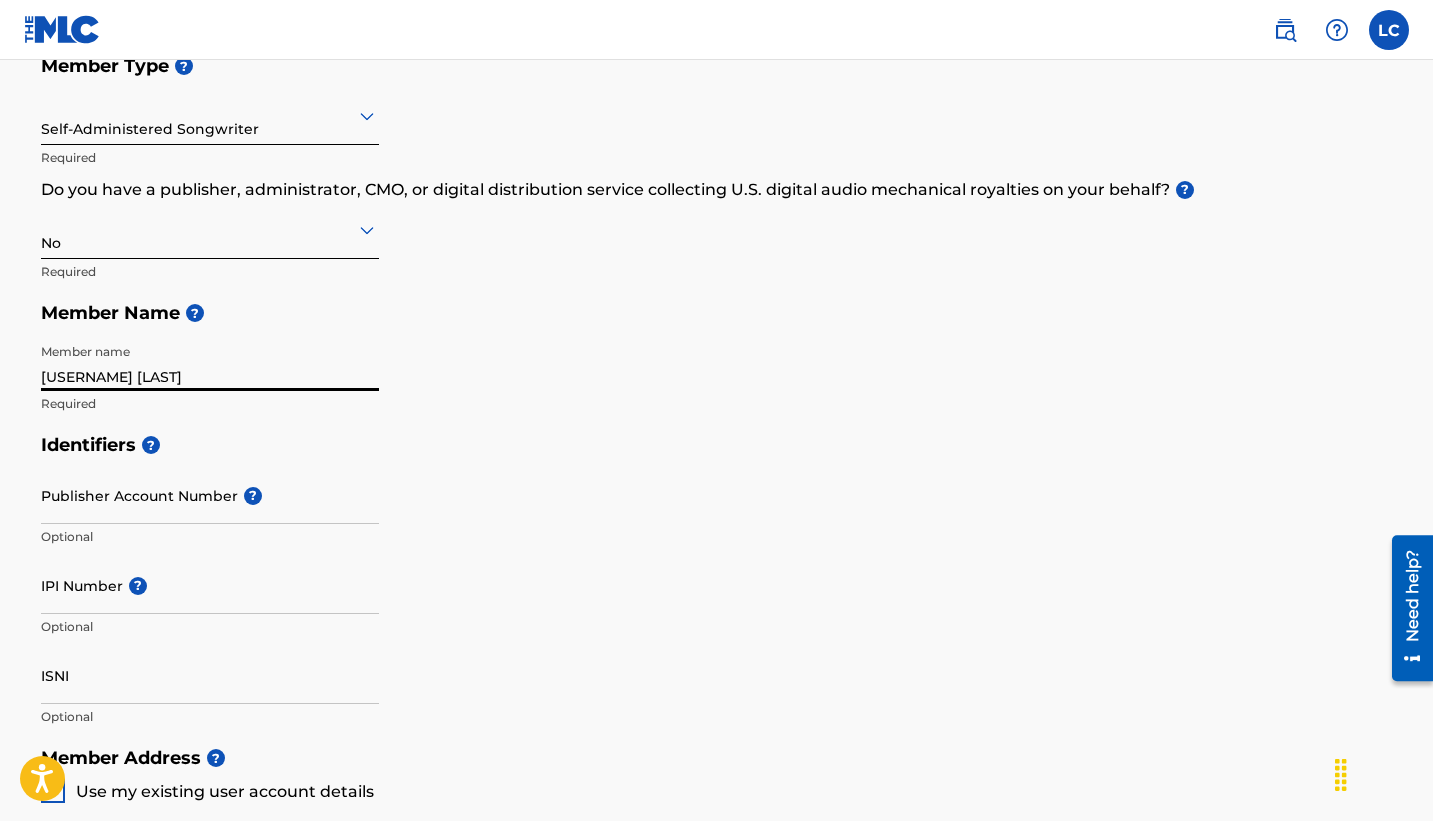type on "[USERNAME] [LAST]" 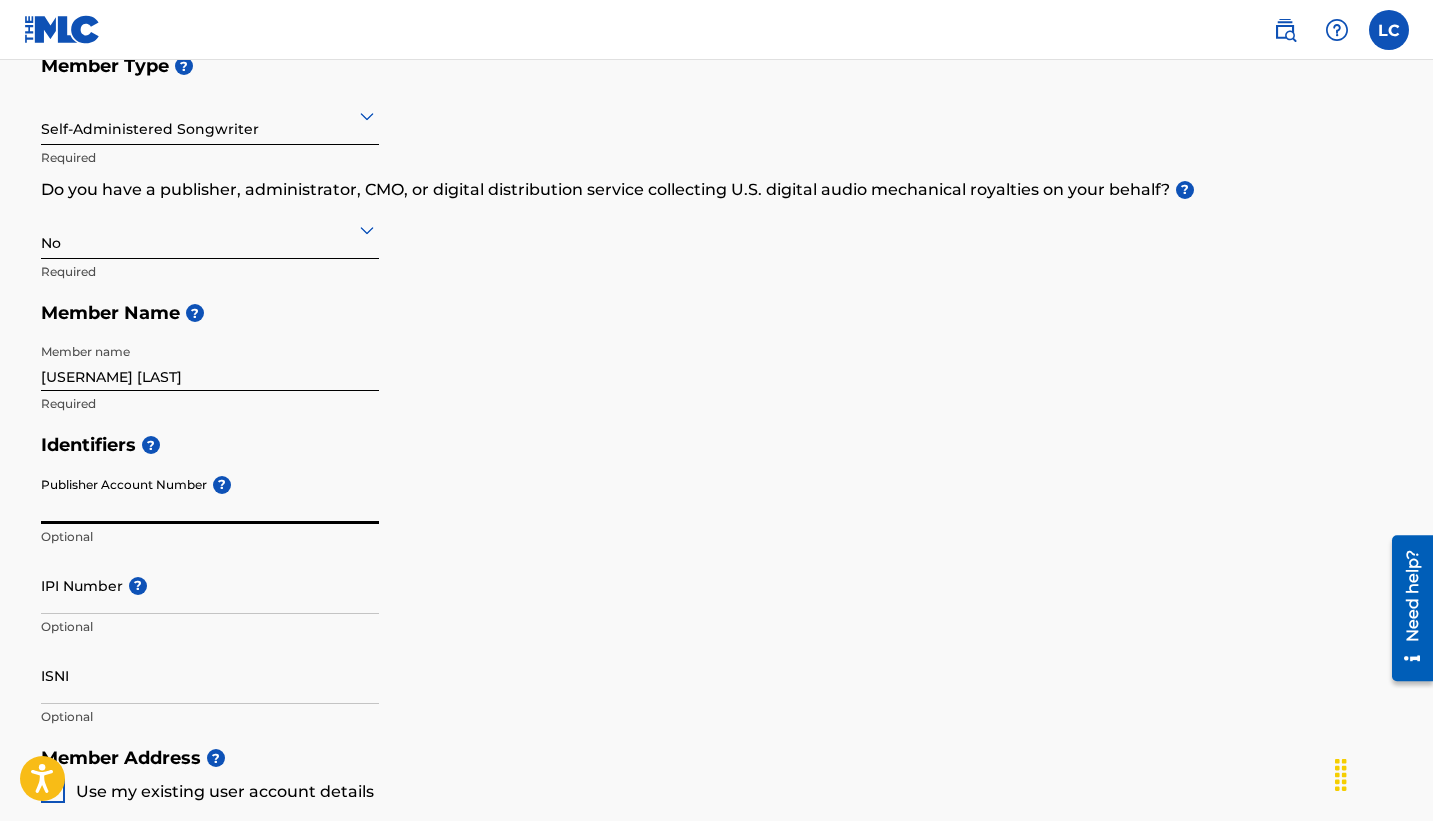 click on "Publisher Account Number ?" at bounding box center (210, 495) 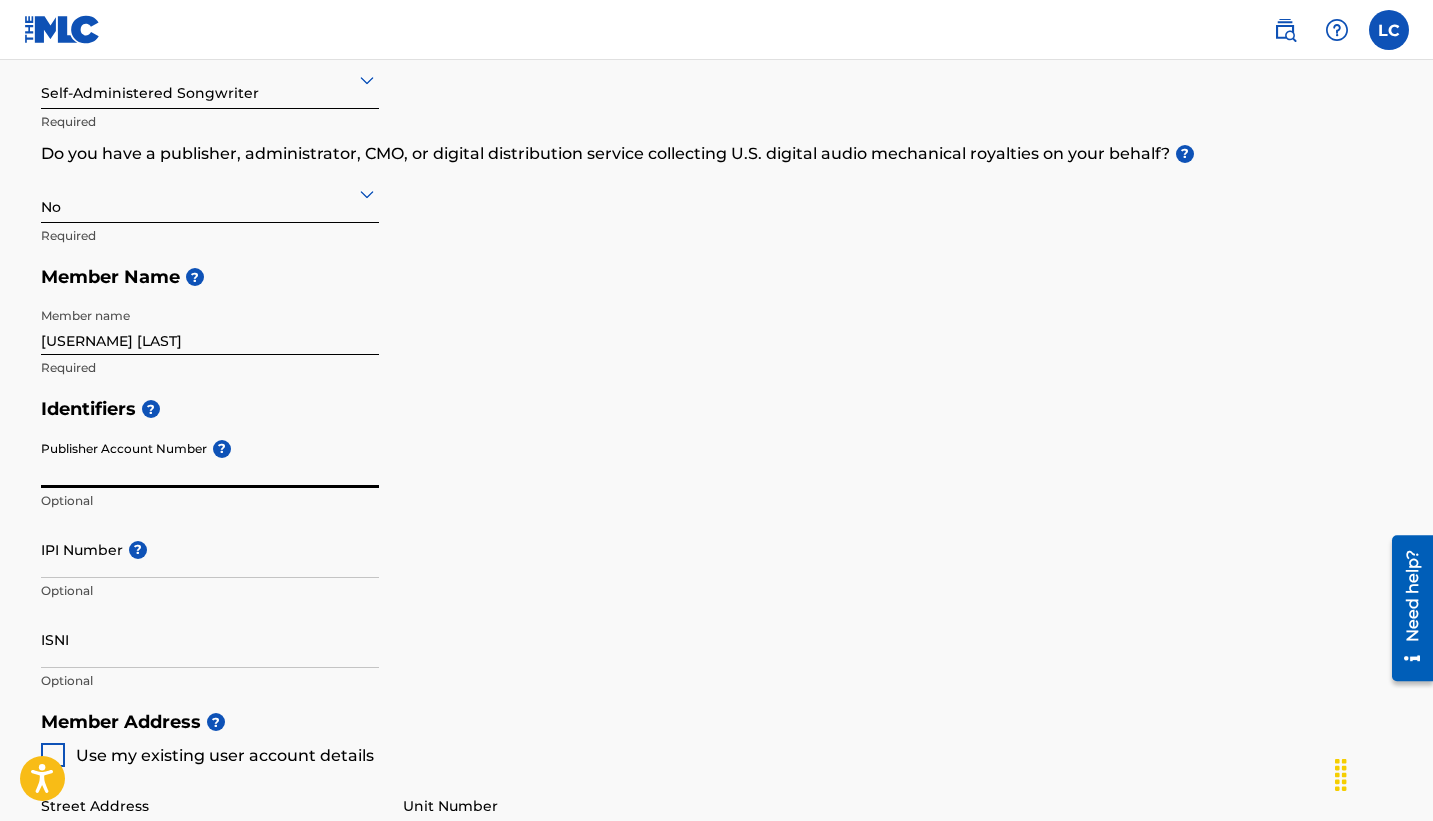 scroll, scrollTop: 288, scrollLeft: 0, axis: vertical 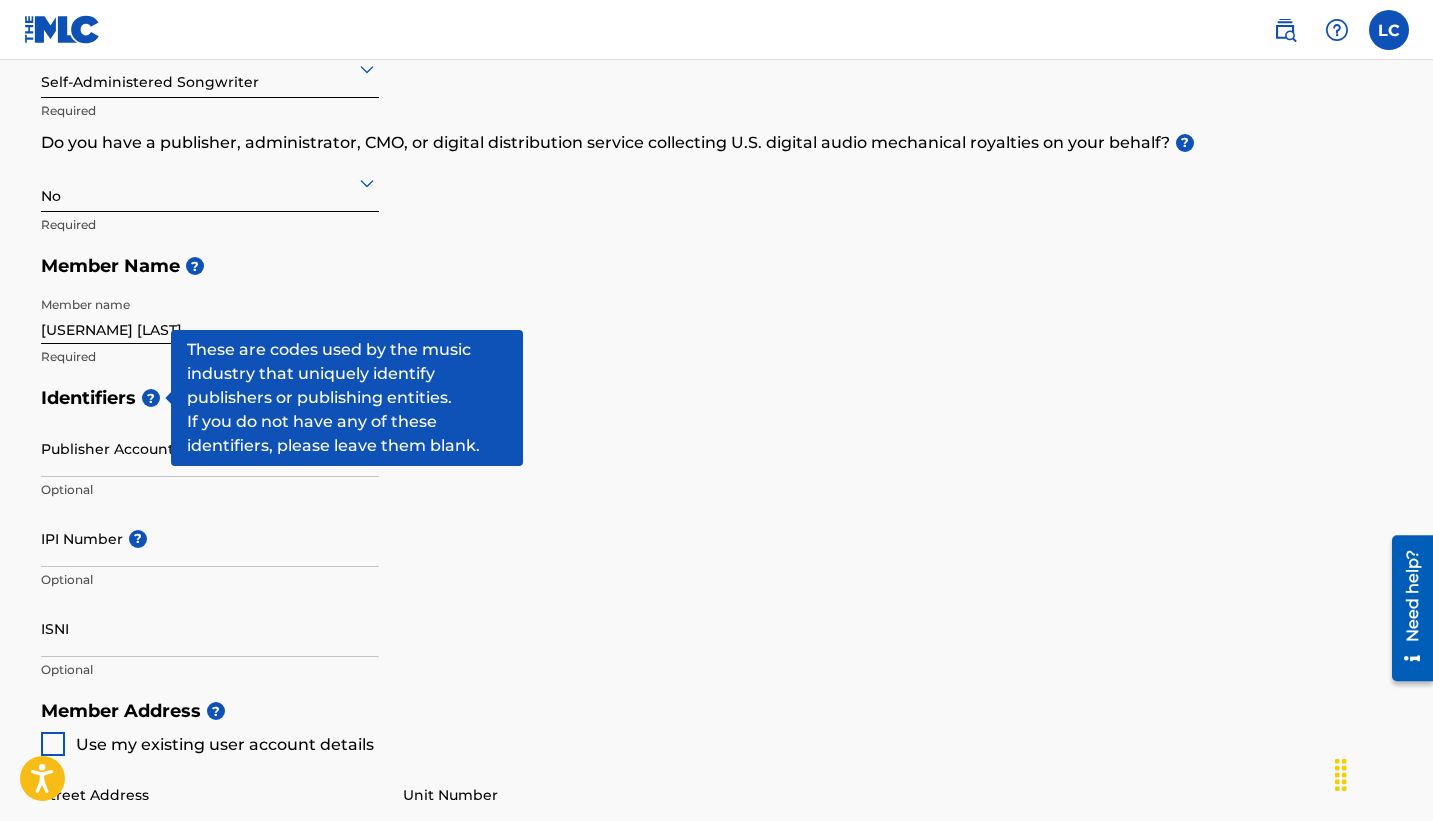 click on "?" at bounding box center (151, 398) 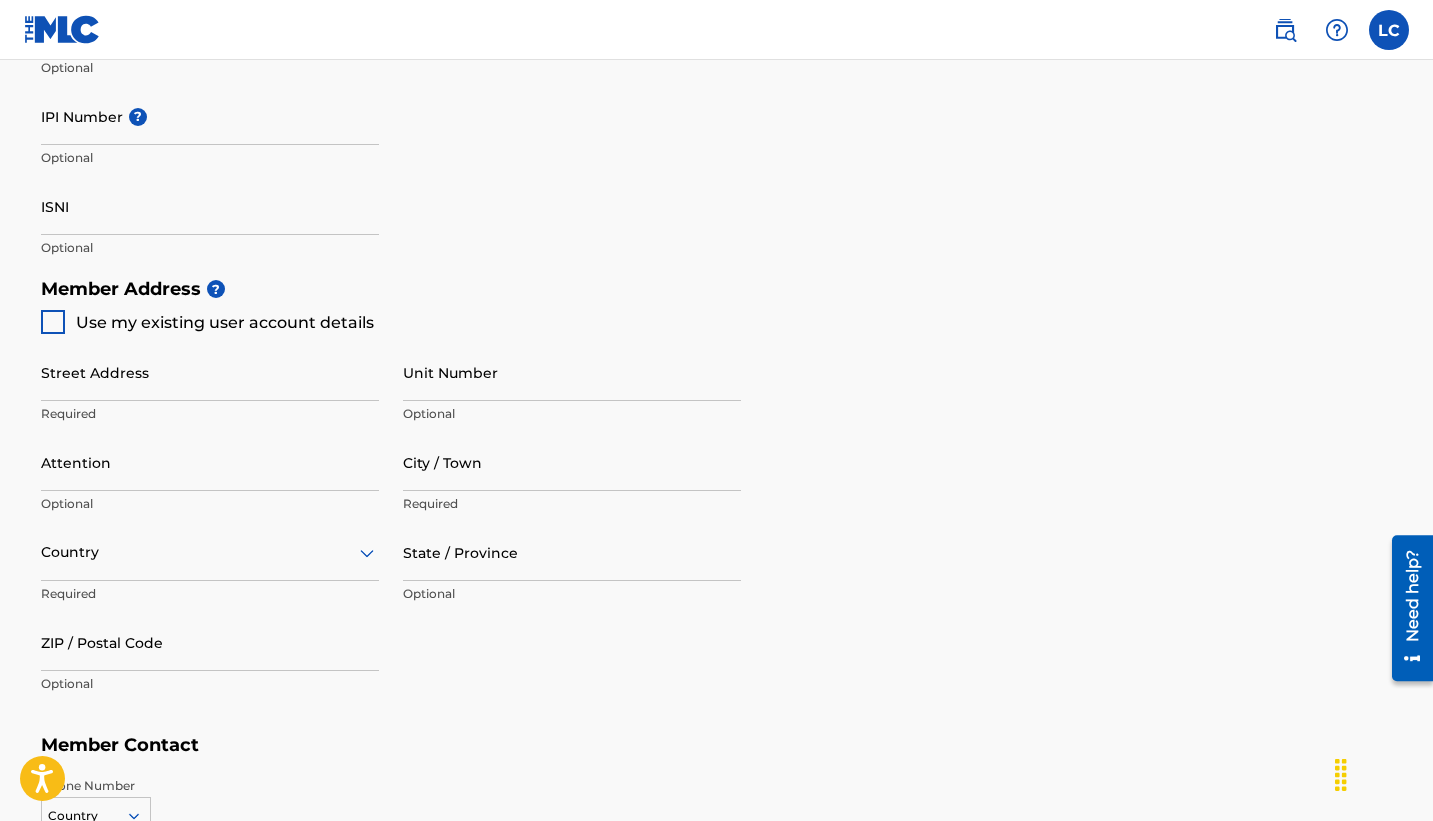 scroll, scrollTop: 714, scrollLeft: 0, axis: vertical 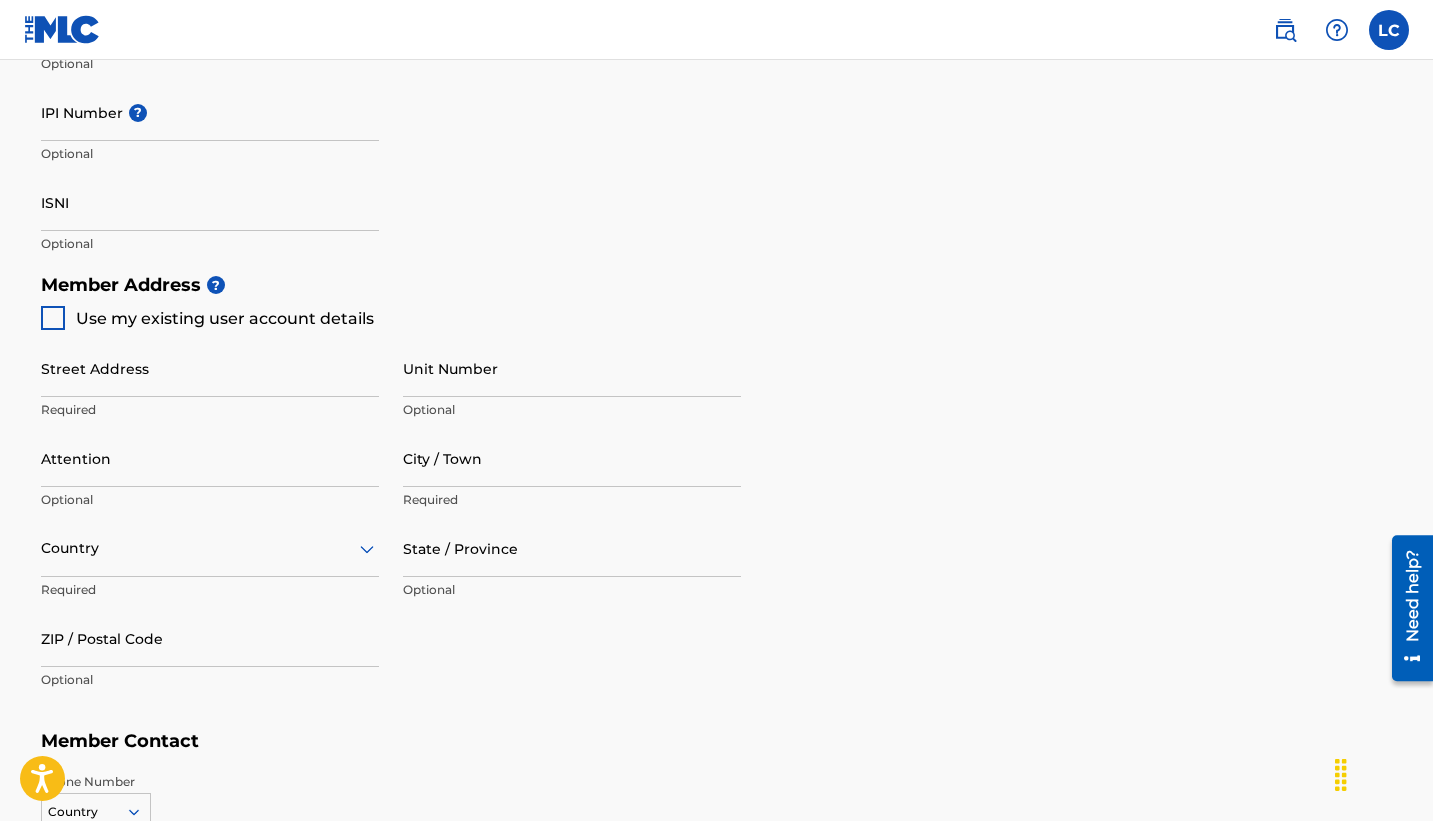 click at bounding box center [53, 318] 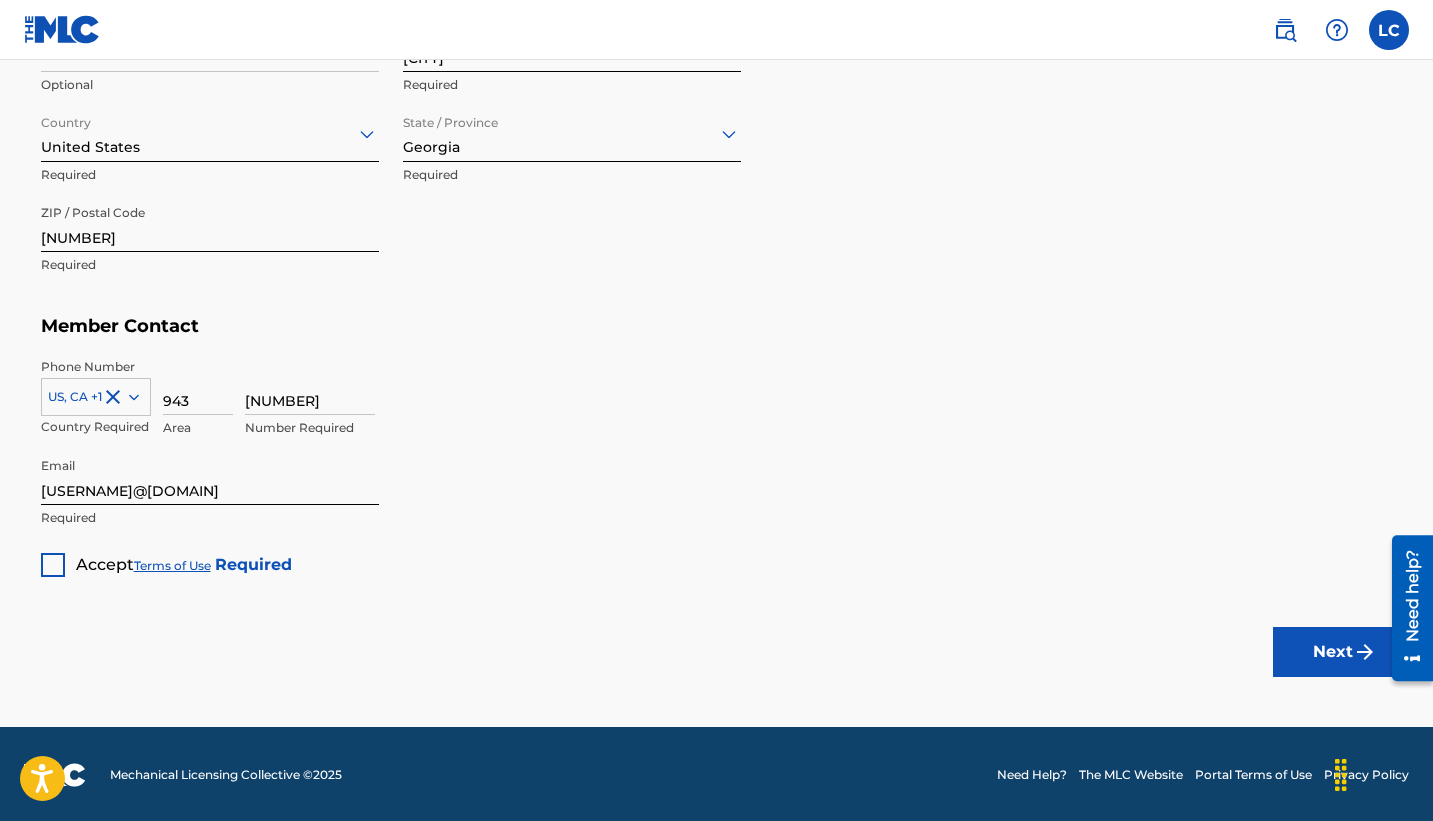 scroll, scrollTop: 1131, scrollLeft: 0, axis: vertical 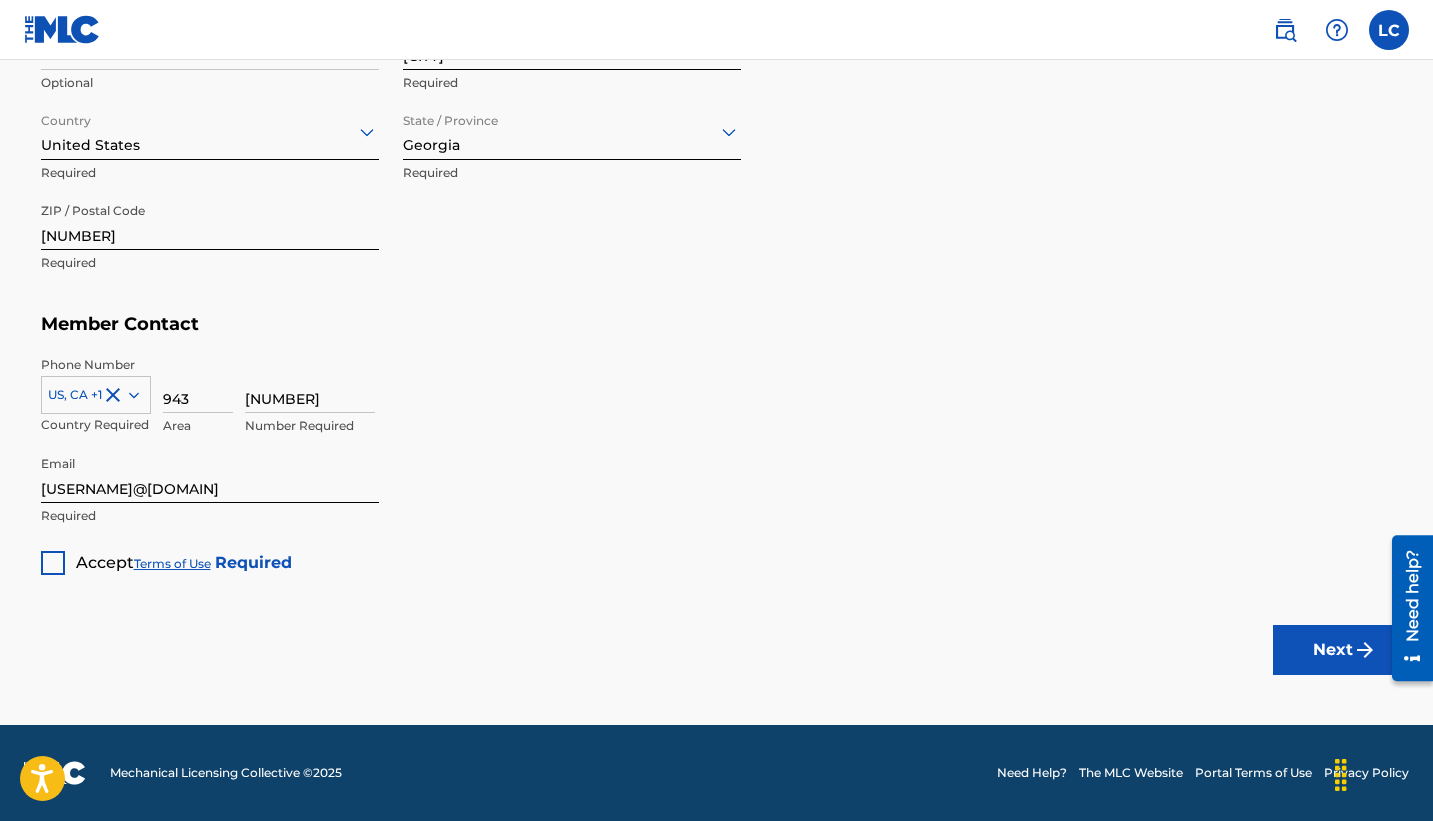 click on "Accept  Terms of Use   Required" at bounding box center (166, 555) 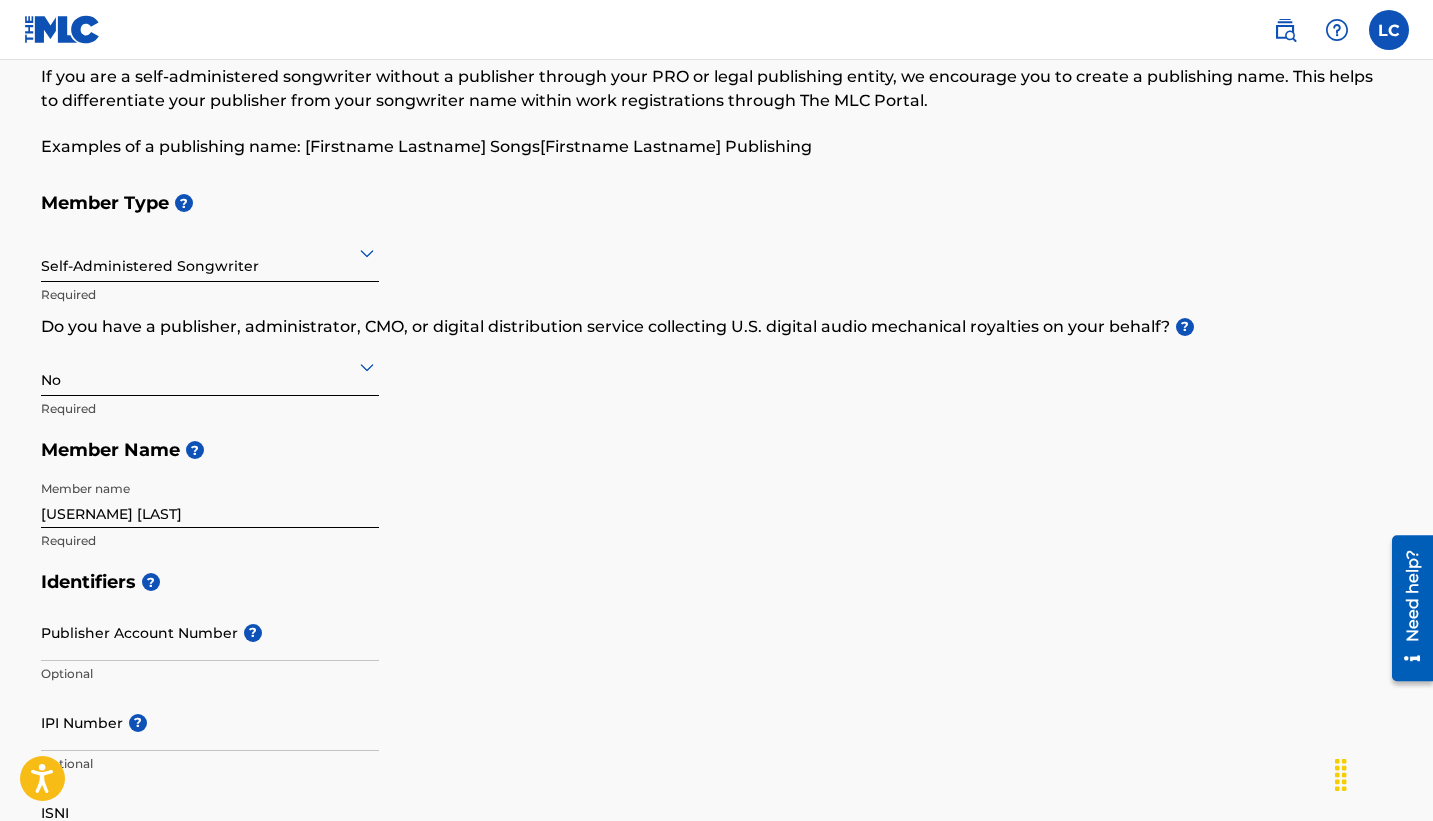 scroll, scrollTop: 108, scrollLeft: 0, axis: vertical 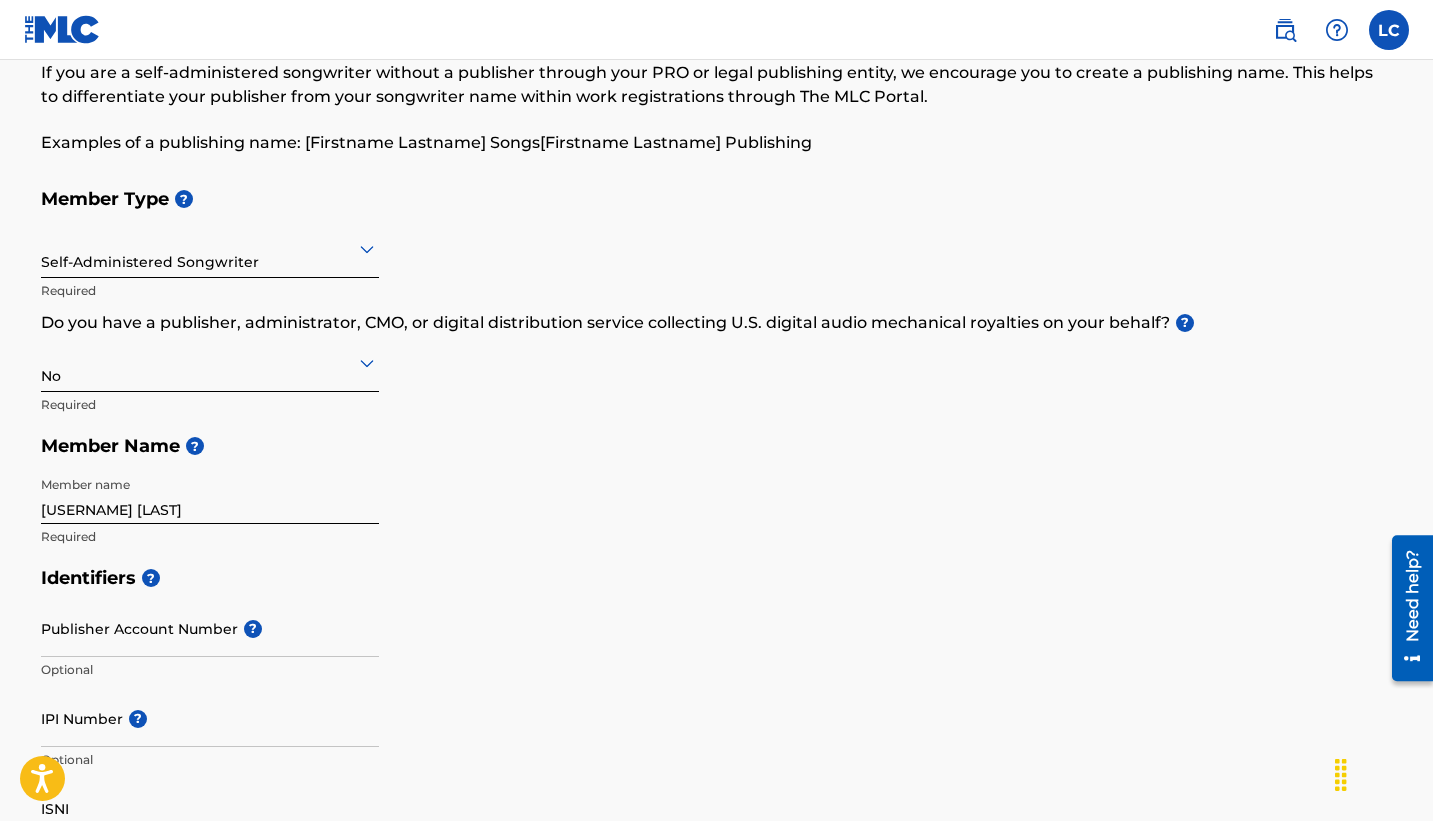 click on "Identifiers ? Publisher Account Number ? Optional IPI Number ? Optional ISNI Optional" at bounding box center (717, 713) 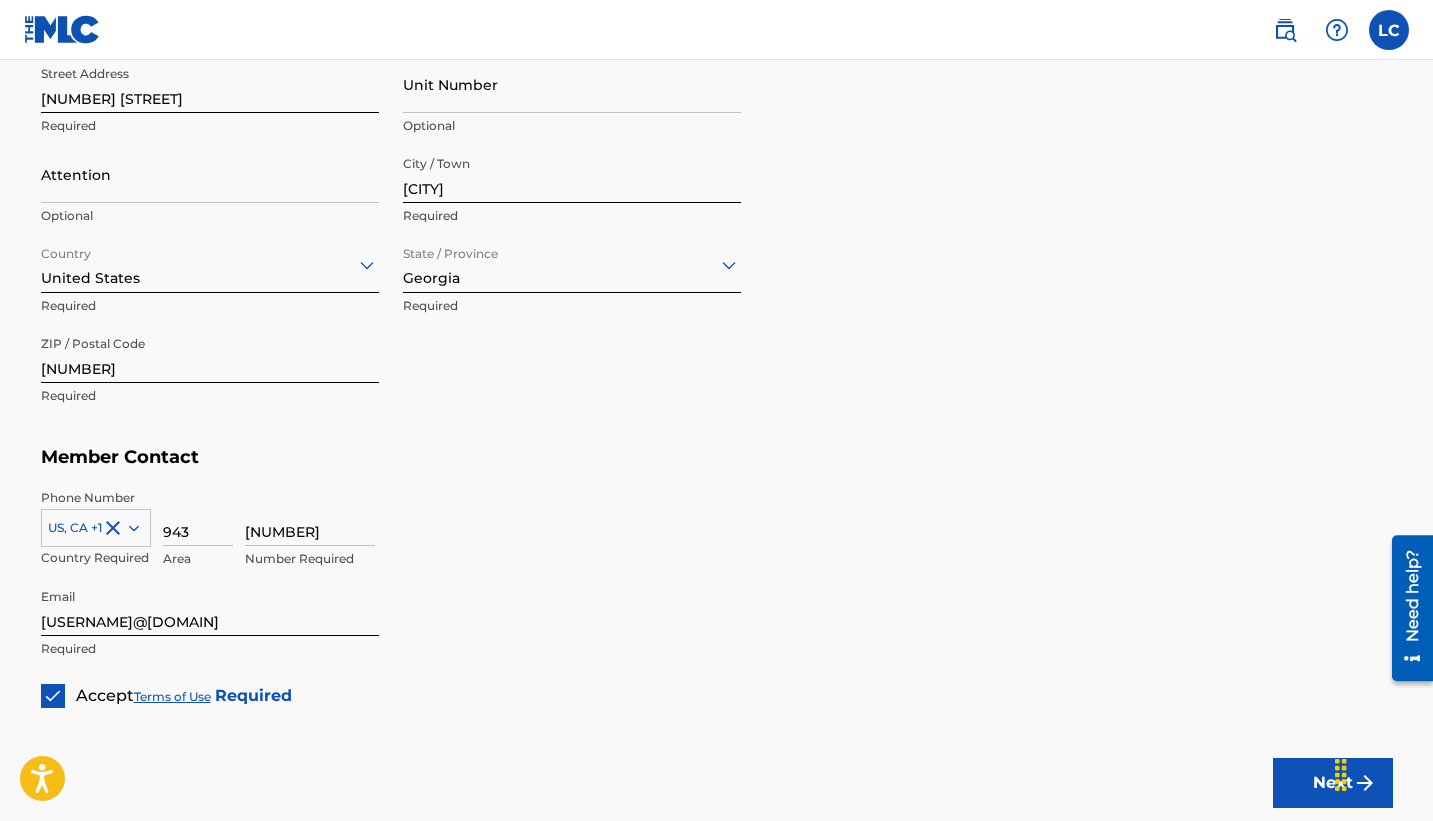 scroll, scrollTop: 1131, scrollLeft: 0, axis: vertical 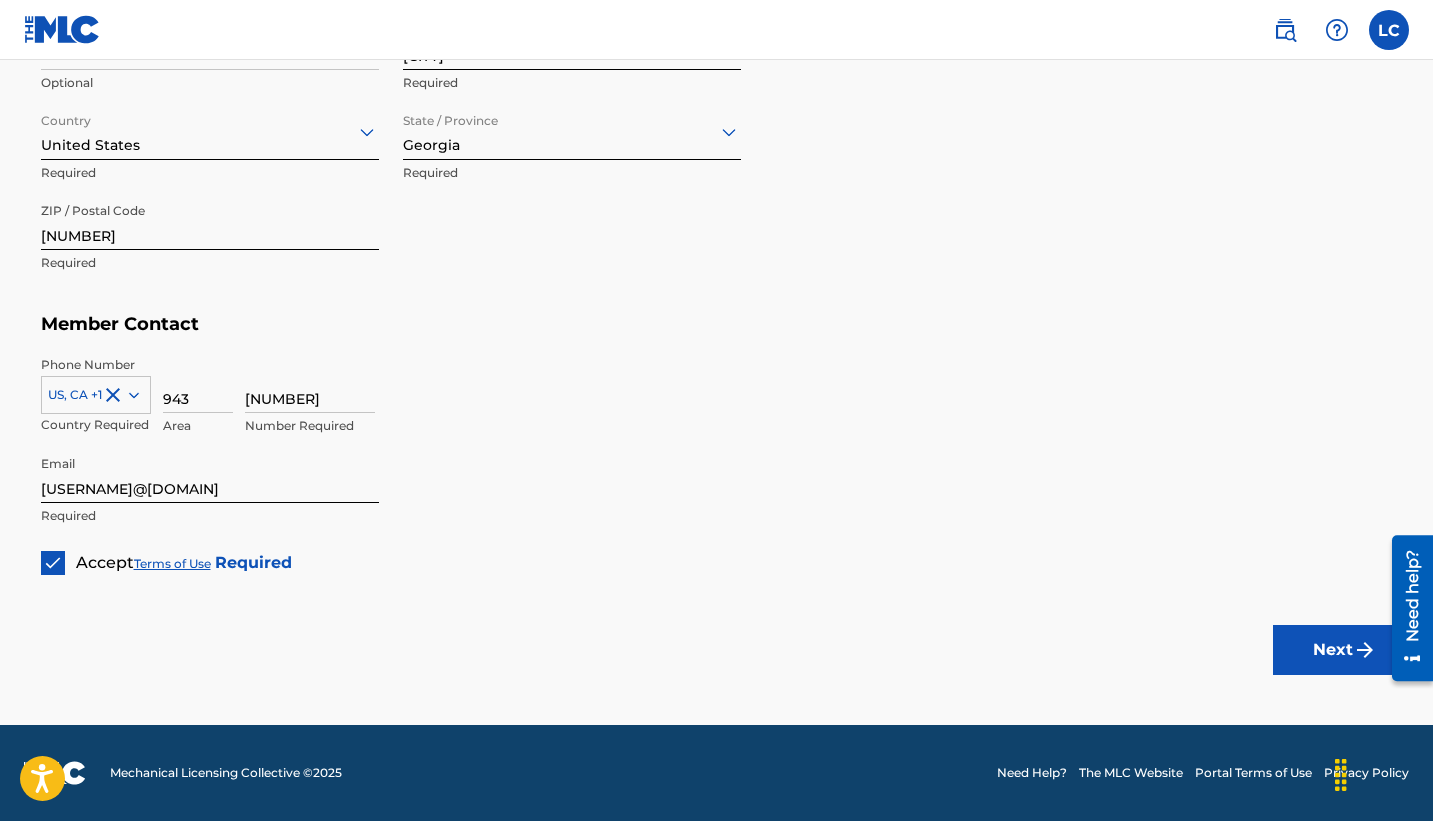 click on "Next" at bounding box center [1333, 650] 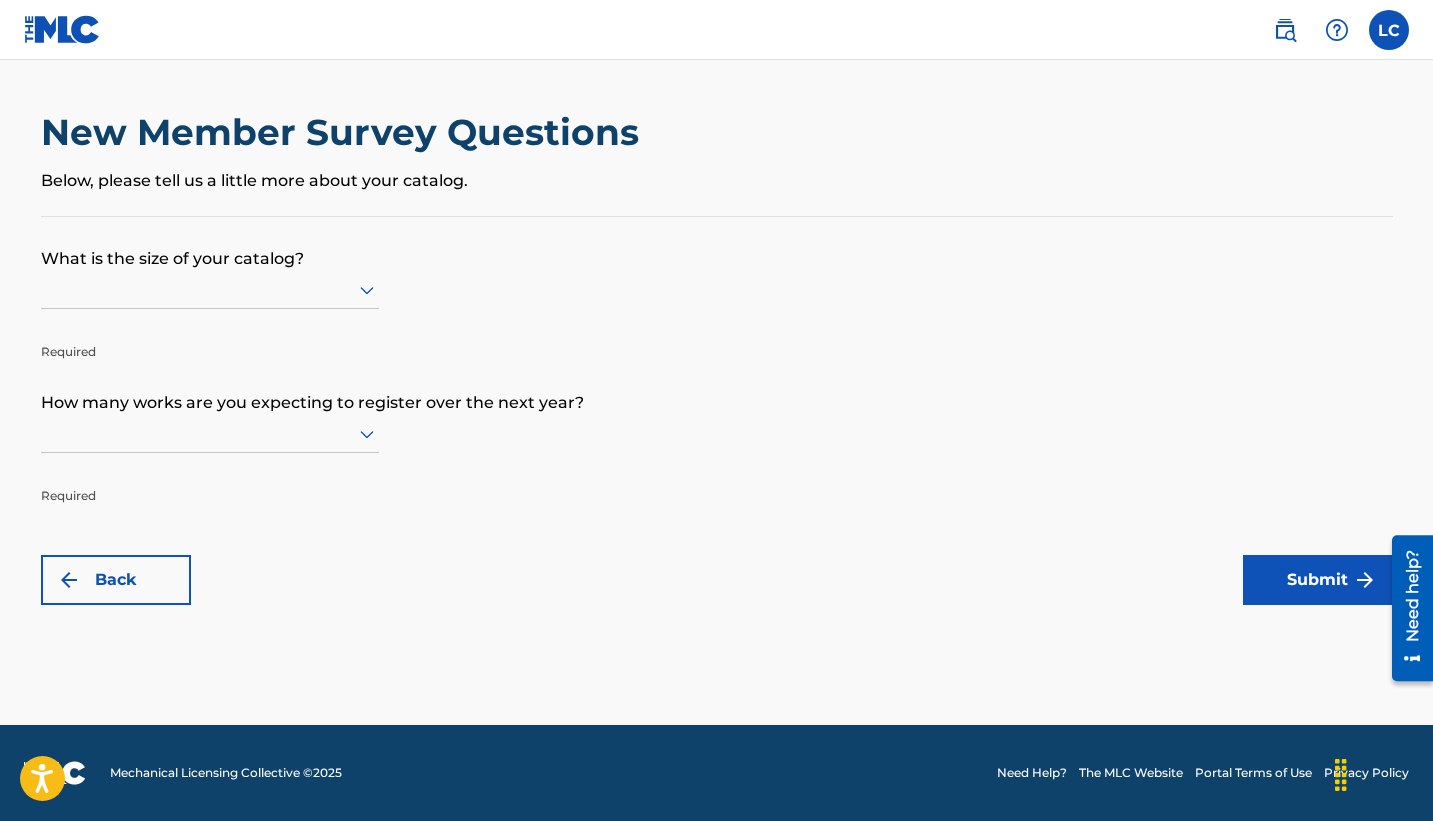 scroll, scrollTop: 0, scrollLeft: 0, axis: both 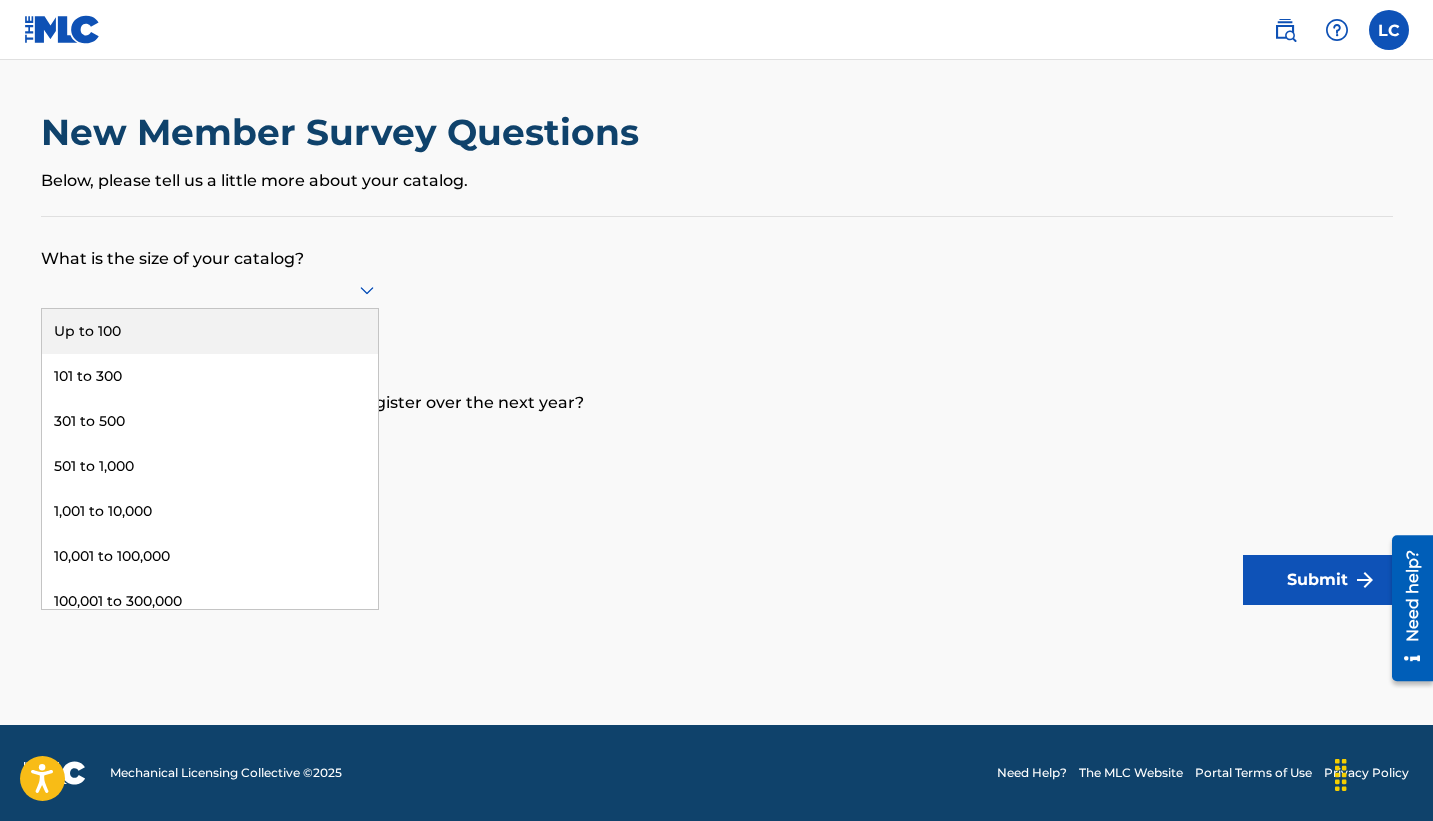 click at bounding box center (210, 289) 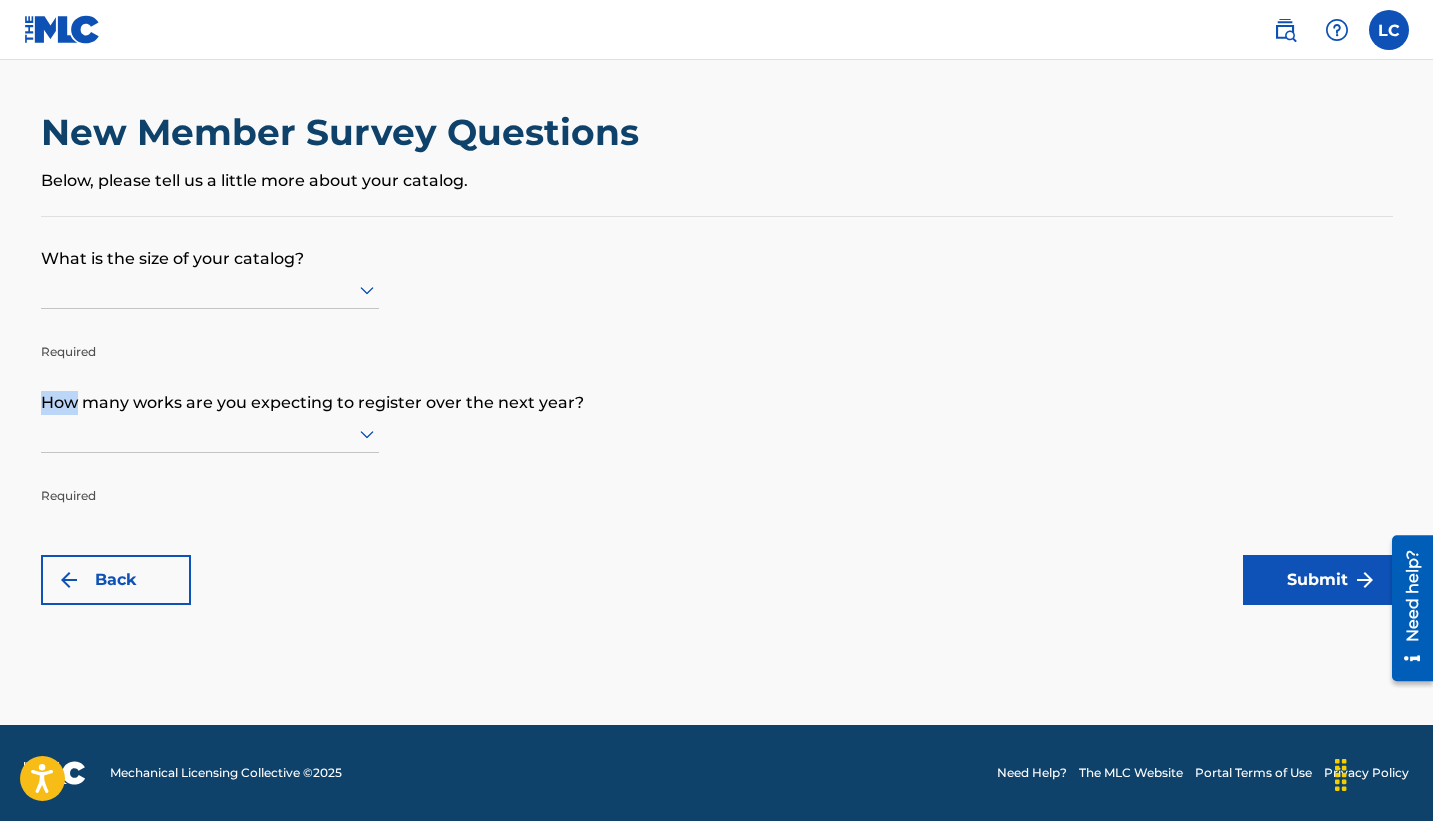 drag, startPoint x: 325, startPoint y: 374, endPoint x: 325, endPoint y: 394, distance: 20 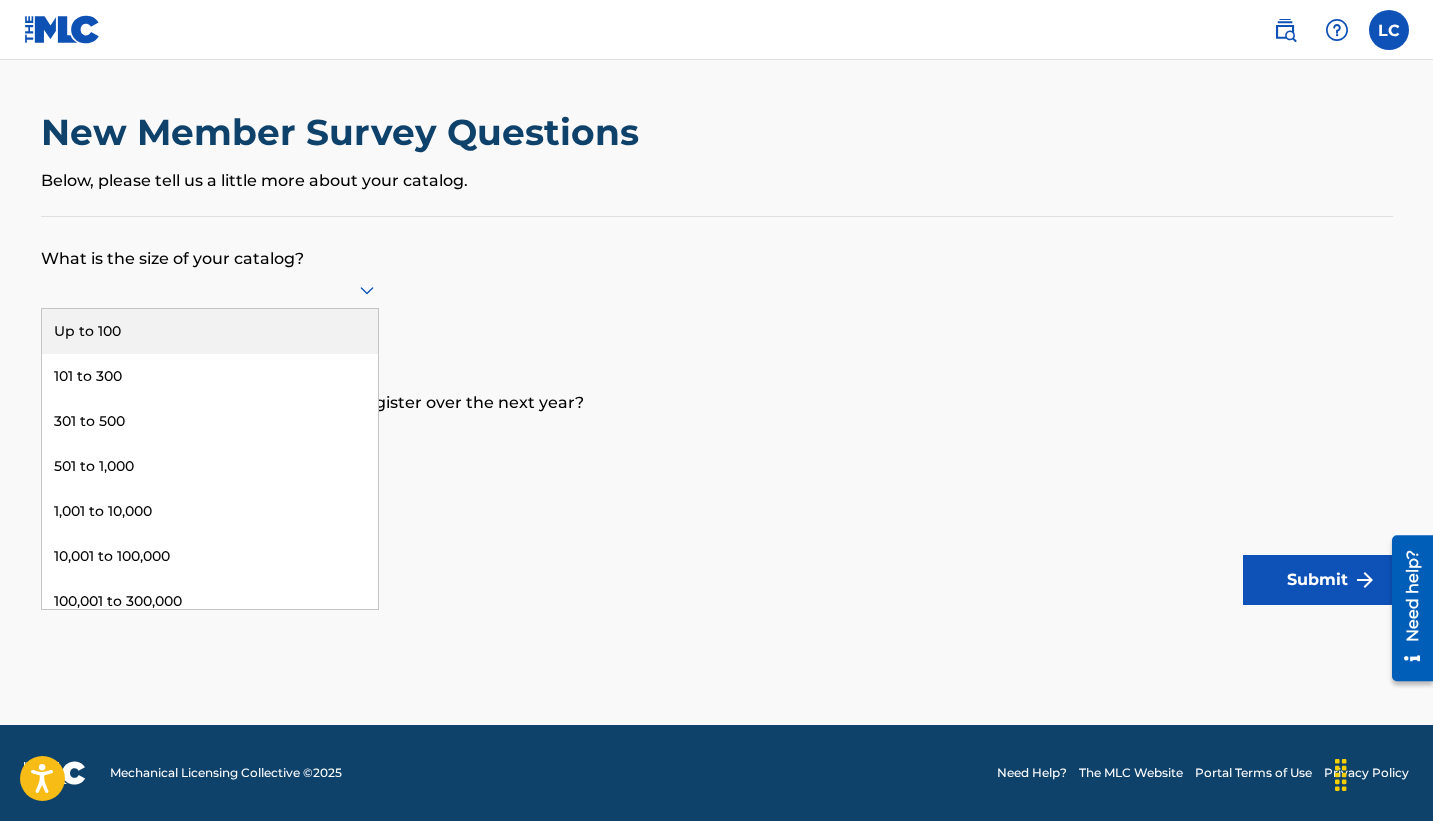 click at bounding box center [210, 289] 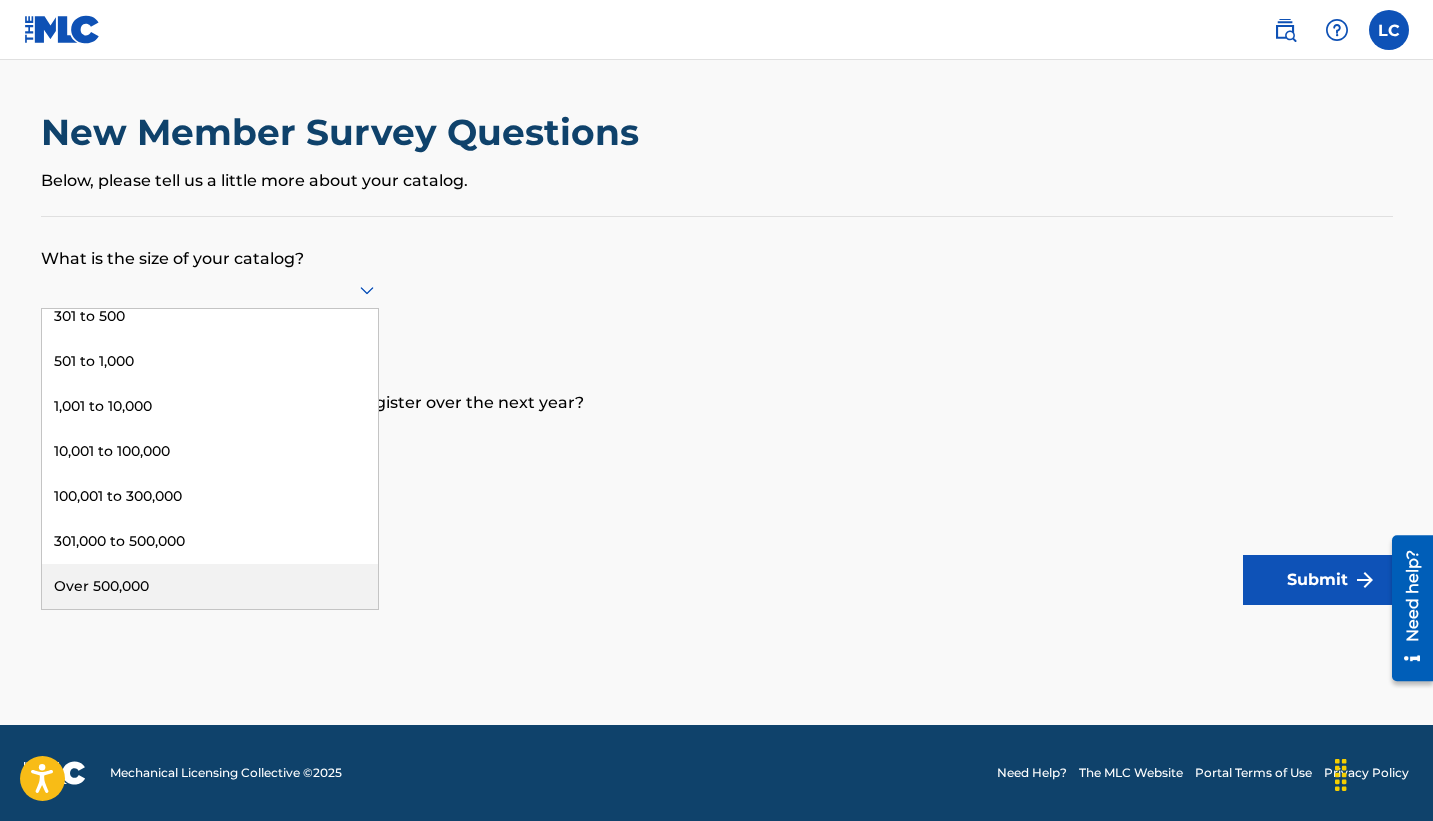 scroll, scrollTop: 0, scrollLeft: 0, axis: both 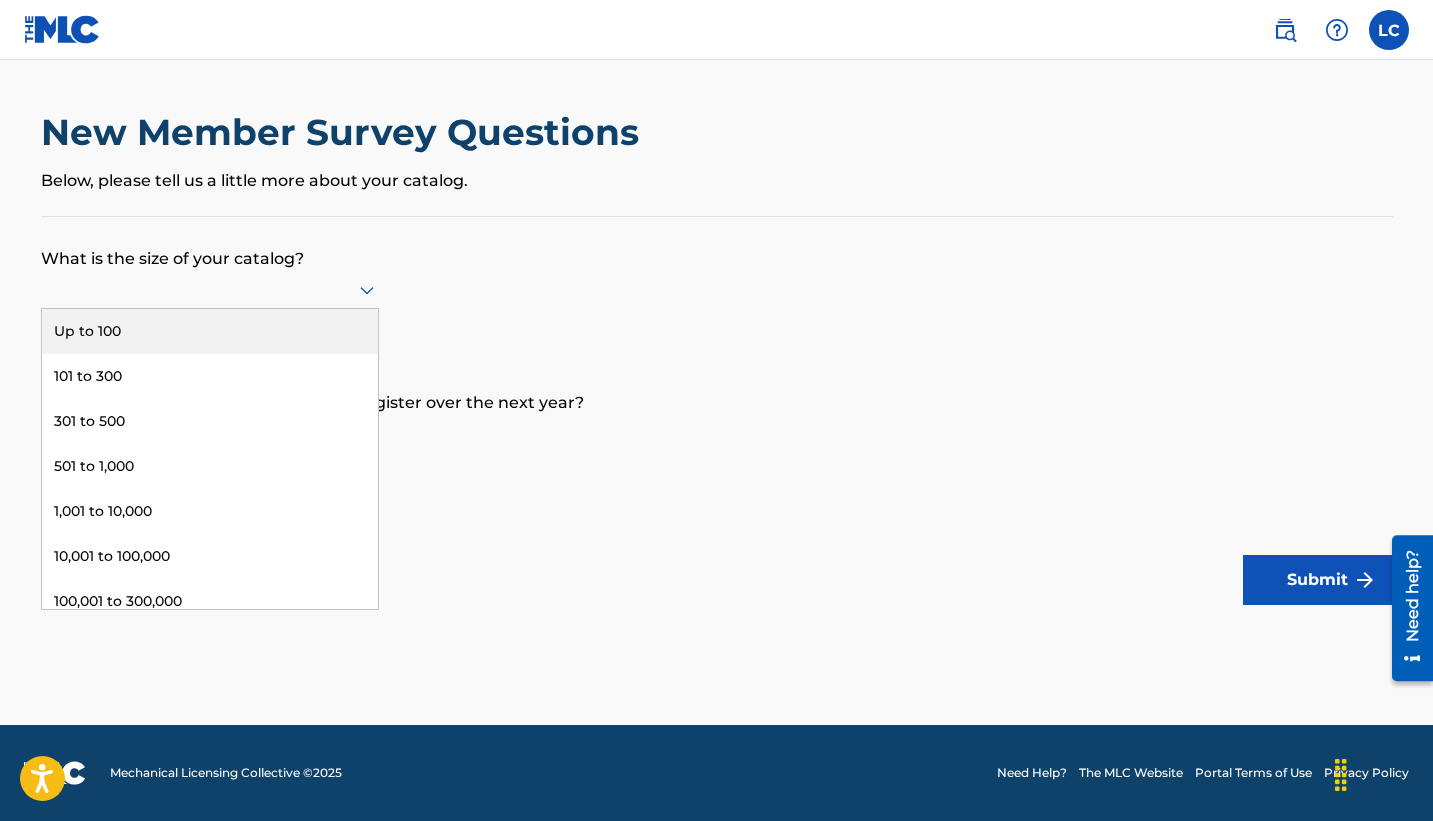 click on "Up to 100" at bounding box center (210, 331) 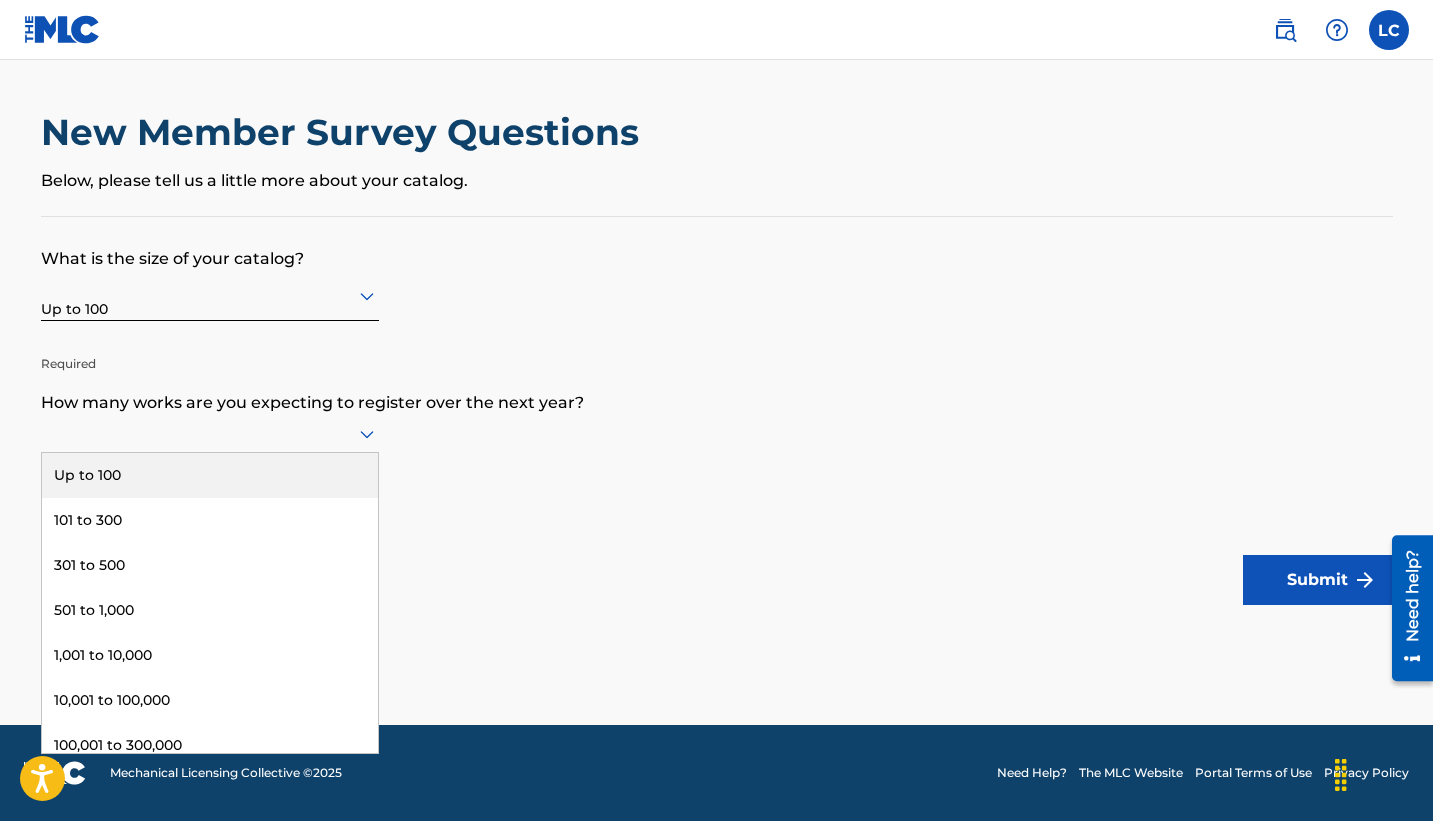 click at bounding box center (210, 433) 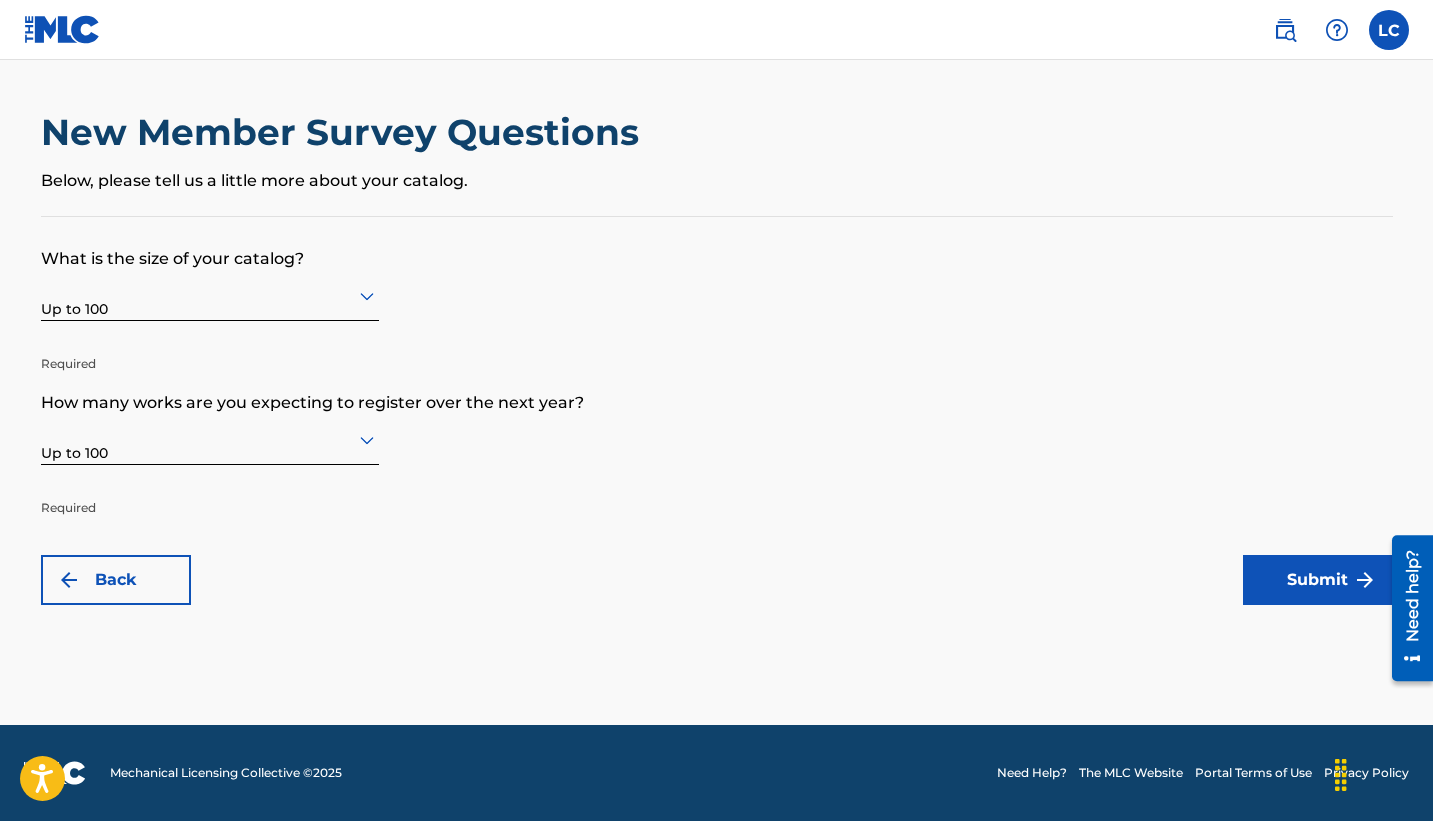 click on "Required" at bounding box center (210, 493) 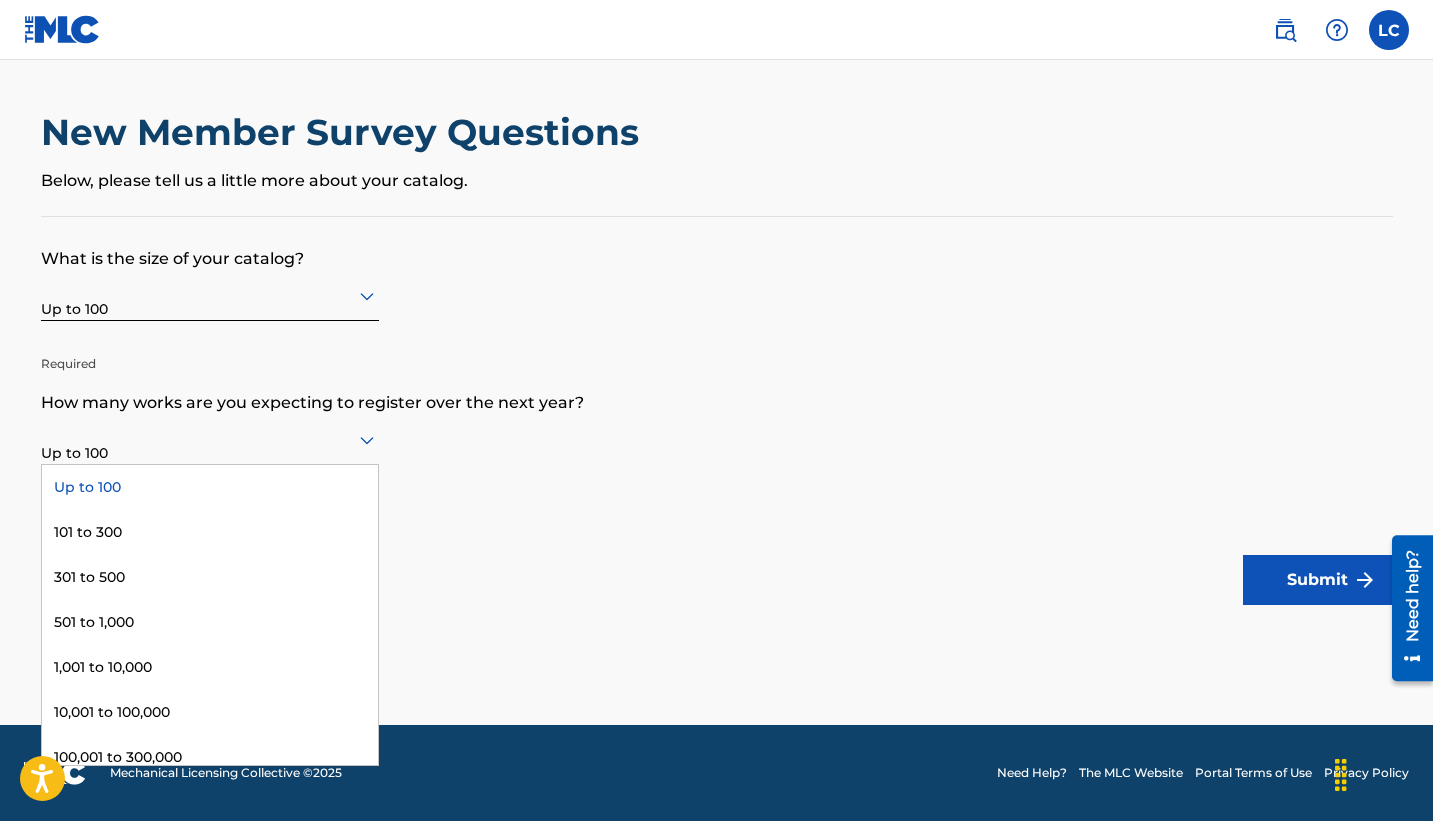 click on "Up to 100" at bounding box center (210, 439) 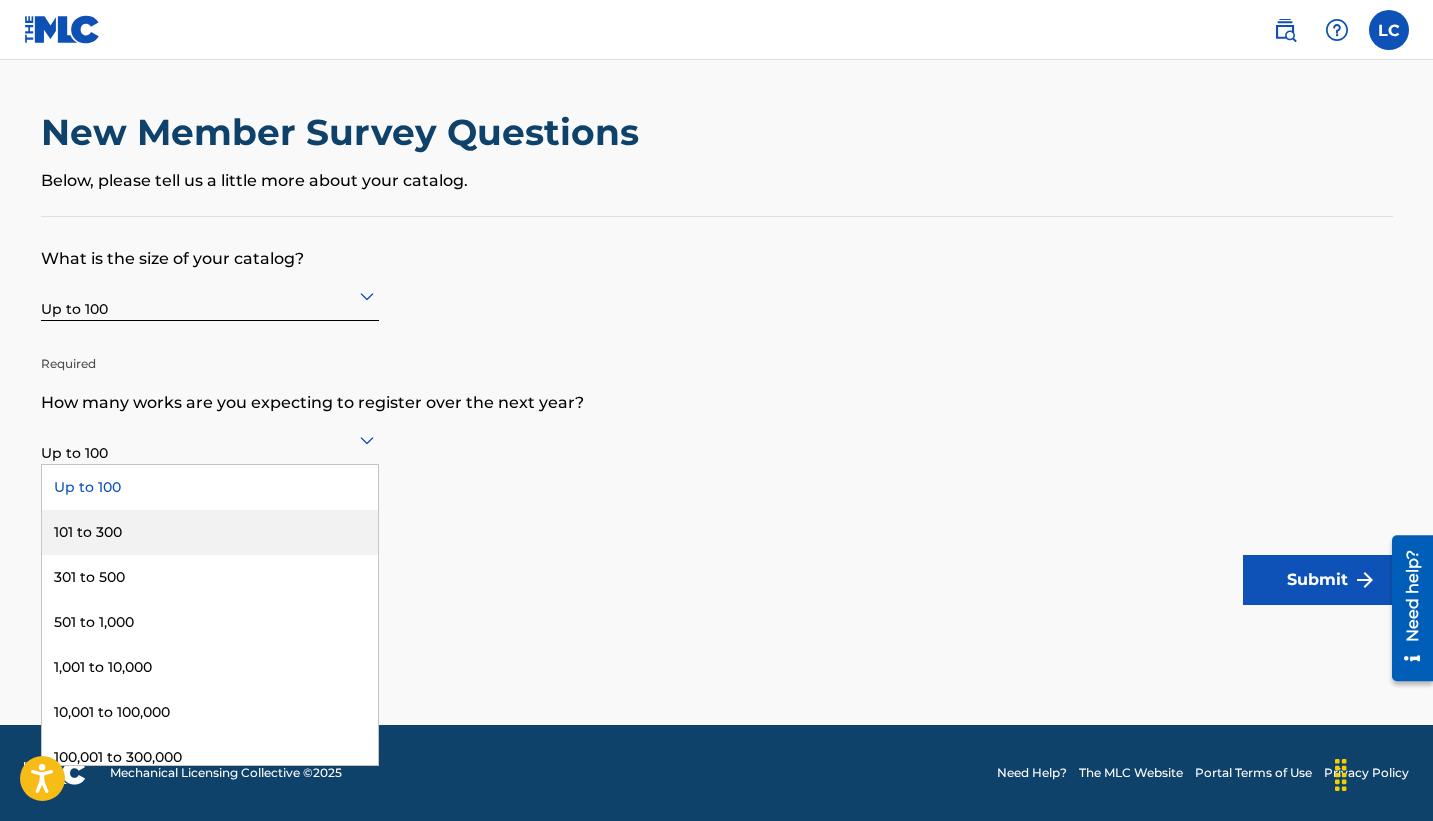click on "101 to 300" at bounding box center (210, 532) 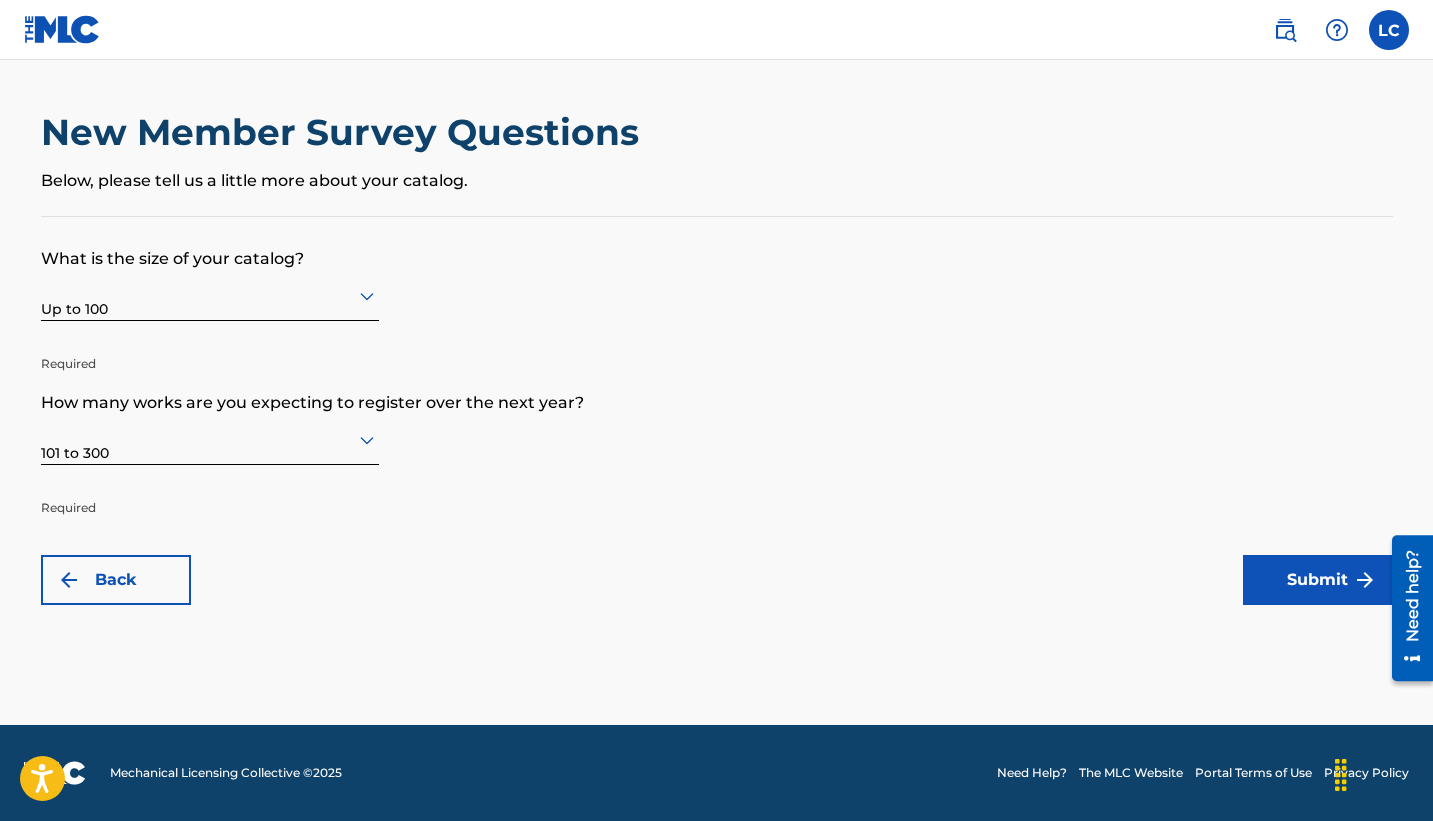 click at bounding box center [1365, 580] 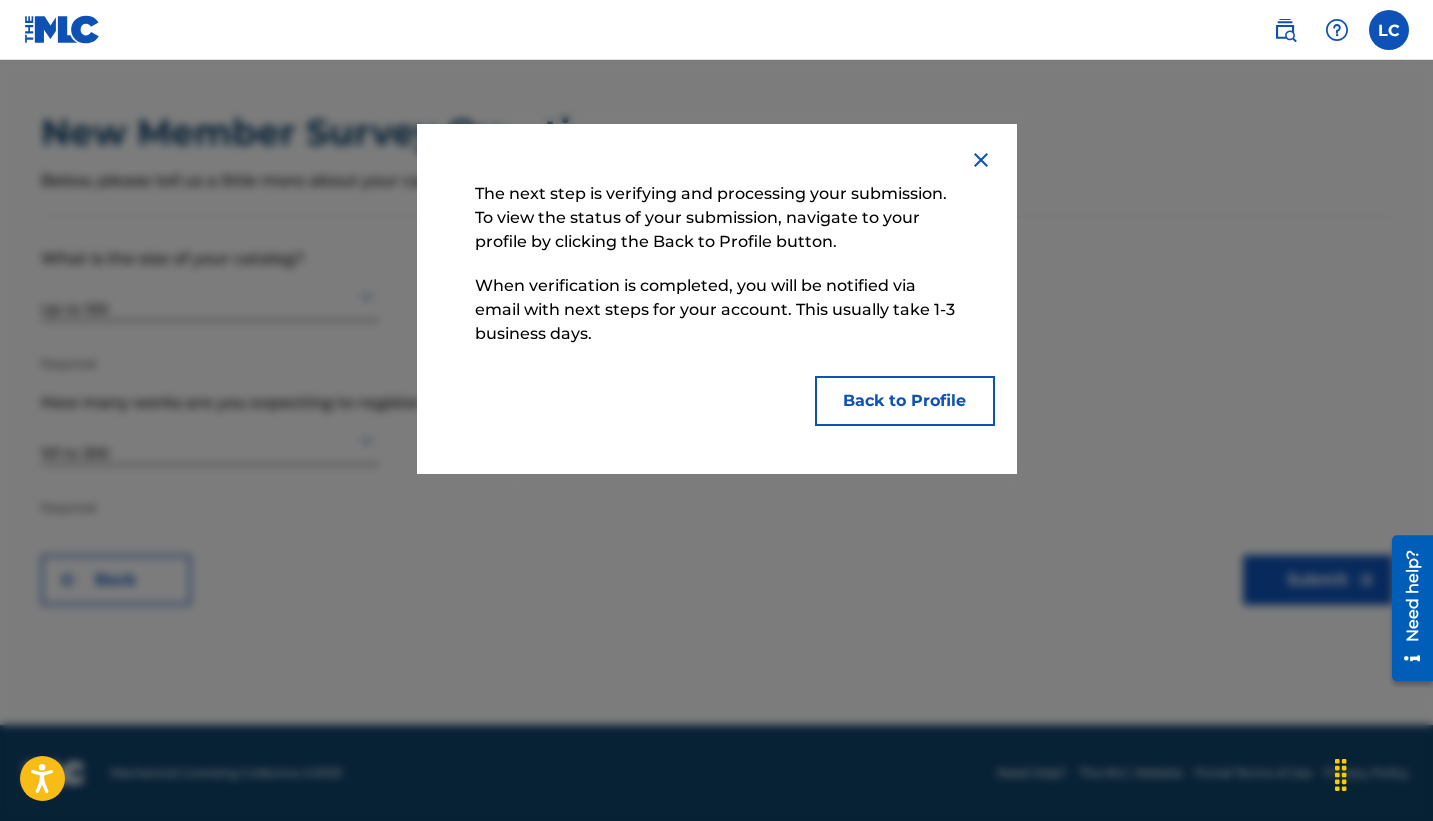 click at bounding box center [981, 160] 